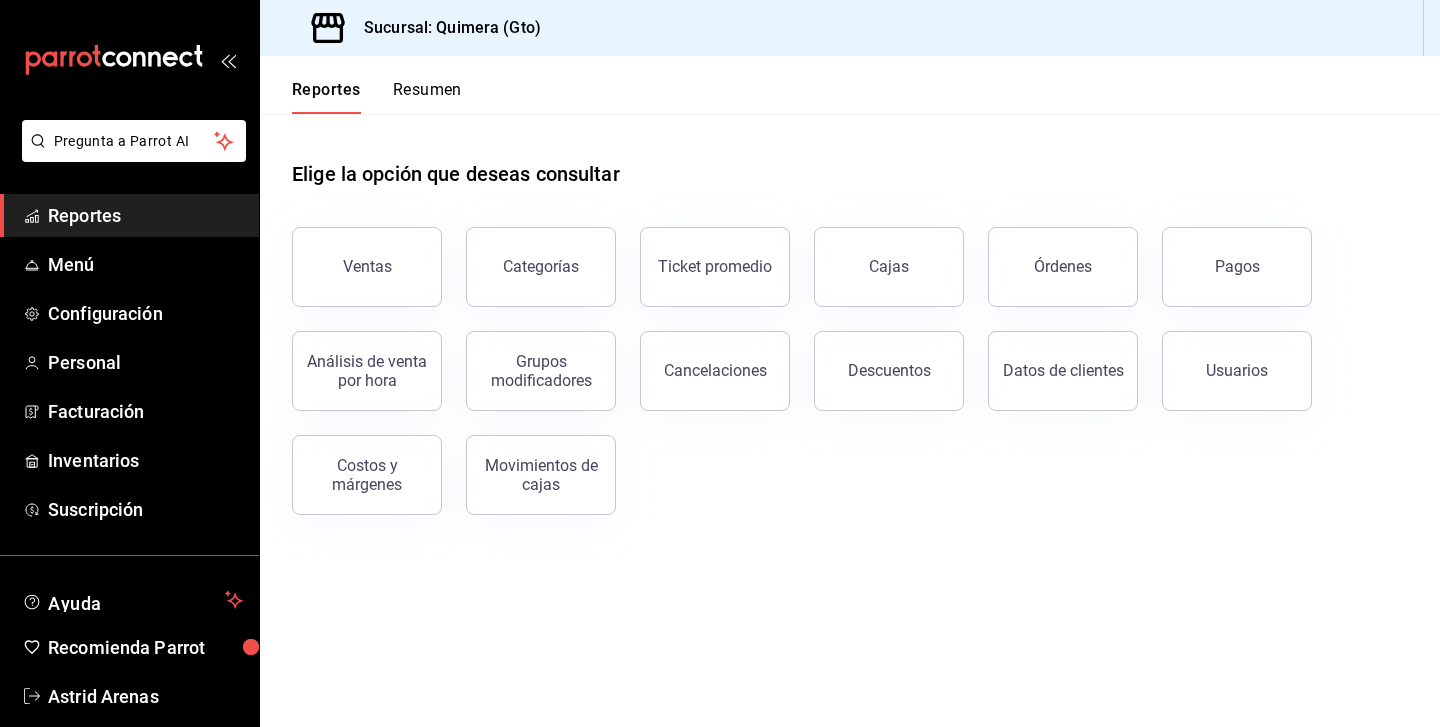 click on "Ventas" at bounding box center [367, 267] 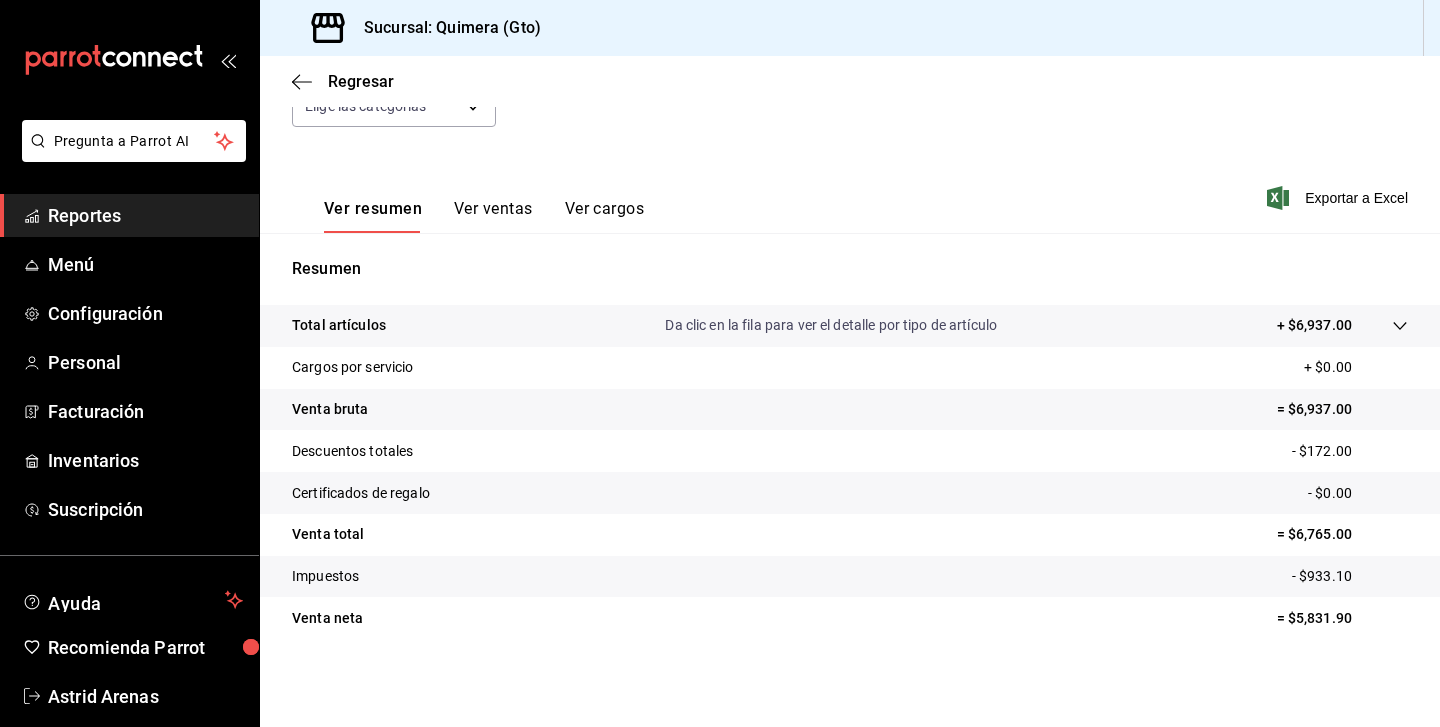 scroll, scrollTop: 61, scrollLeft: 0, axis: vertical 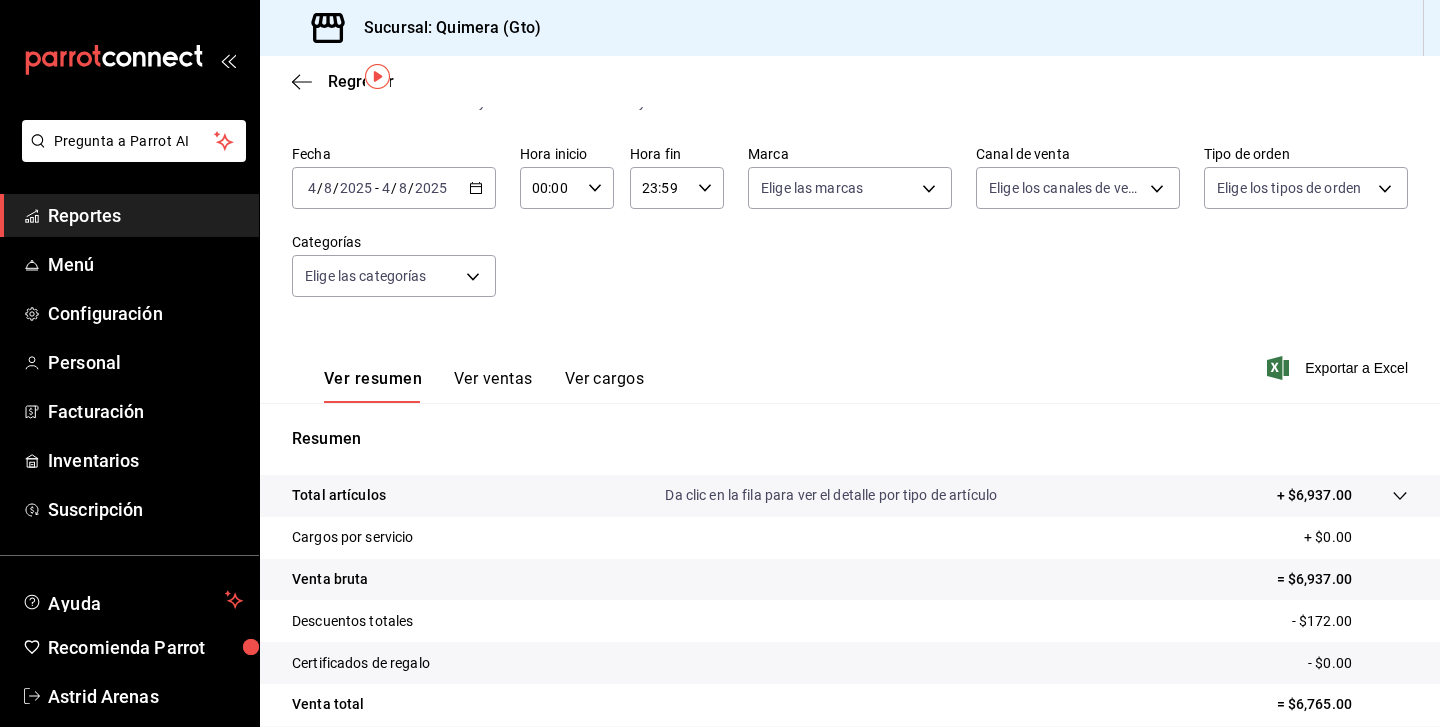 click on "Fecha 2025-08-04 4 / 8 / 2025 - 2025-08-04 4 / 8 / 2025 Hora inicio 00:00 Hora inicio Hora fin 23:59 Hora fin Marca Elige las marcas Canal de venta Elige los canales de venta Tipo de orden Elige los tipos de orden Categorías Elige las categorías" at bounding box center (850, 233) 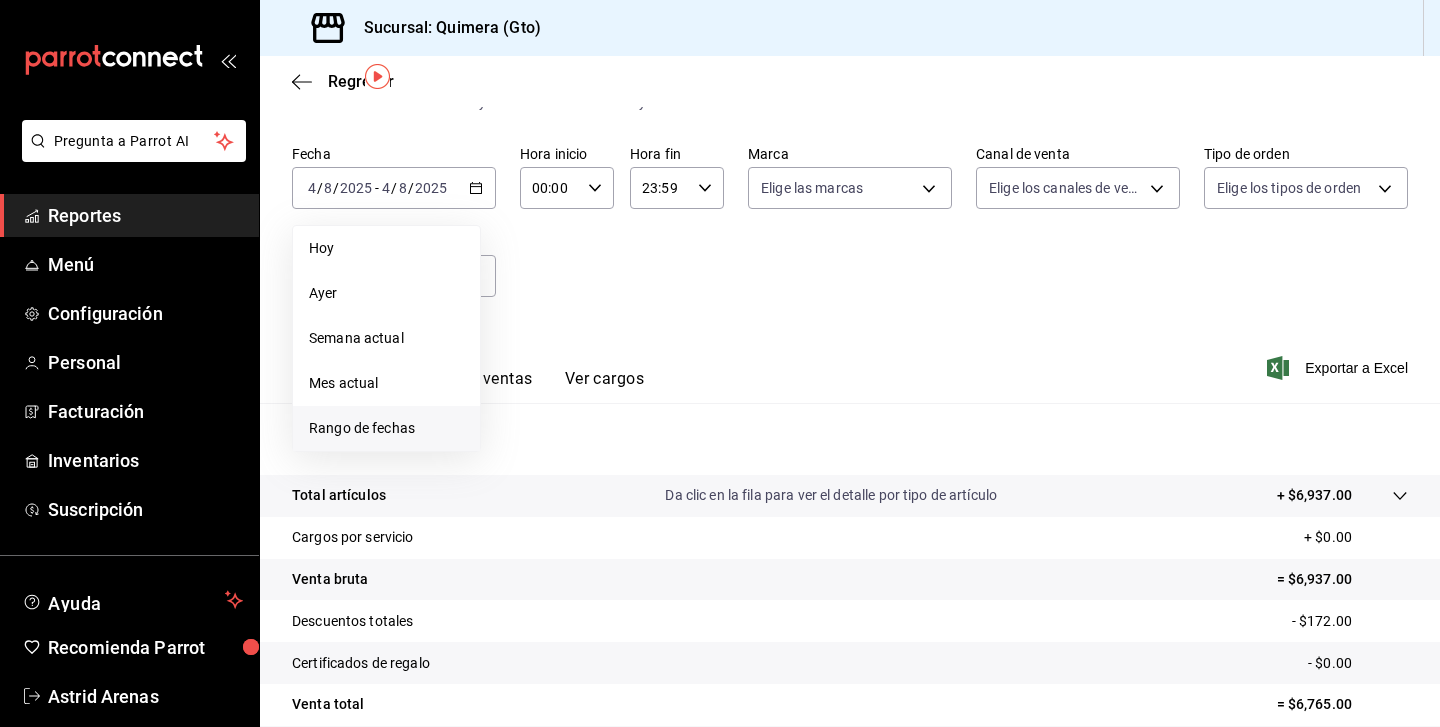 click on "Rango de fechas" at bounding box center [386, 428] 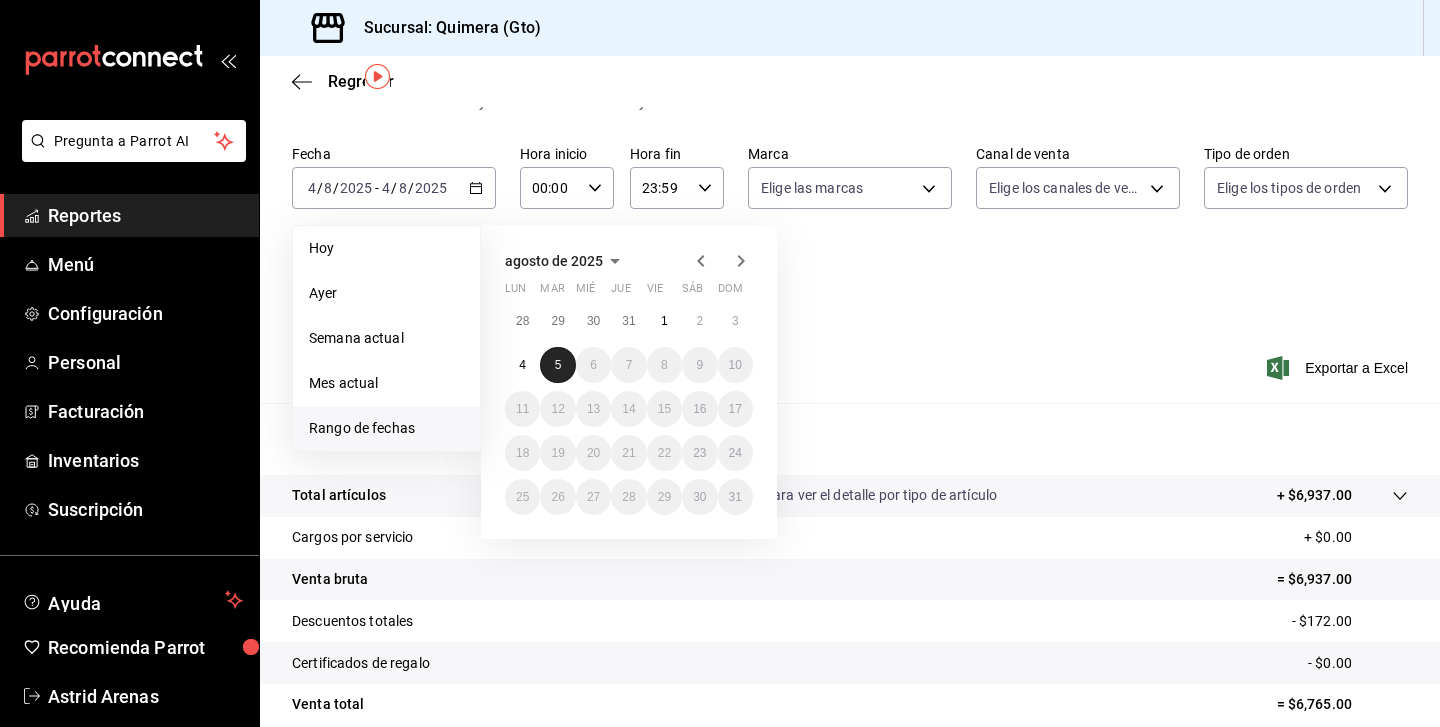 click on "5" at bounding box center [557, 365] 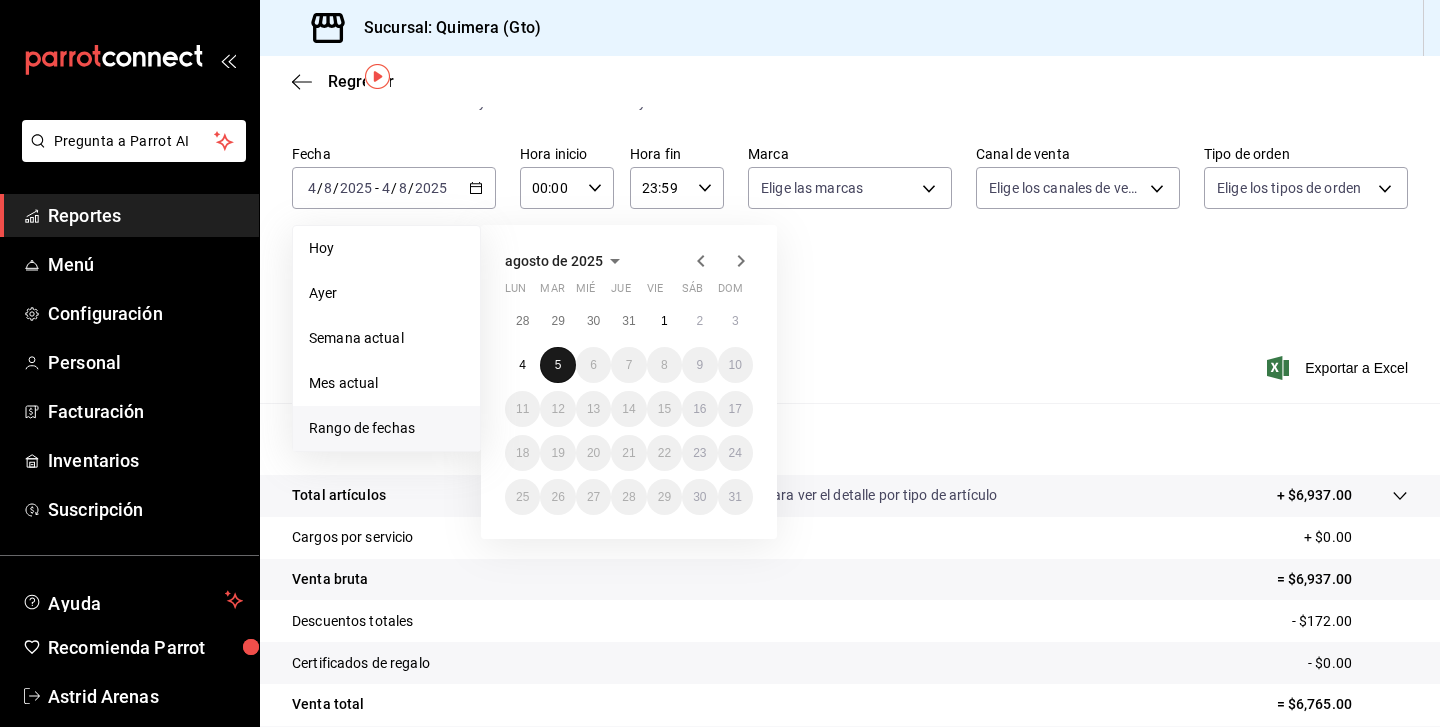 click on "5" at bounding box center (557, 365) 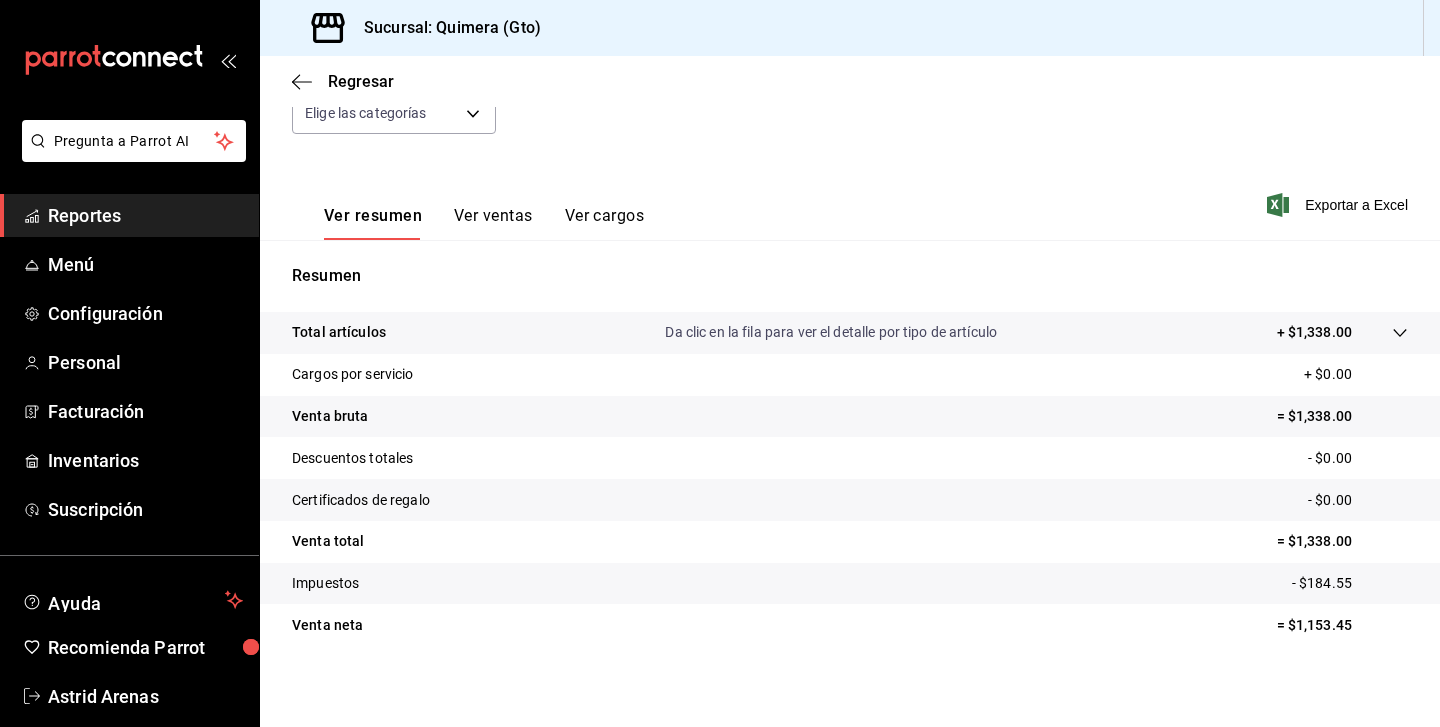 scroll, scrollTop: 231, scrollLeft: 0, axis: vertical 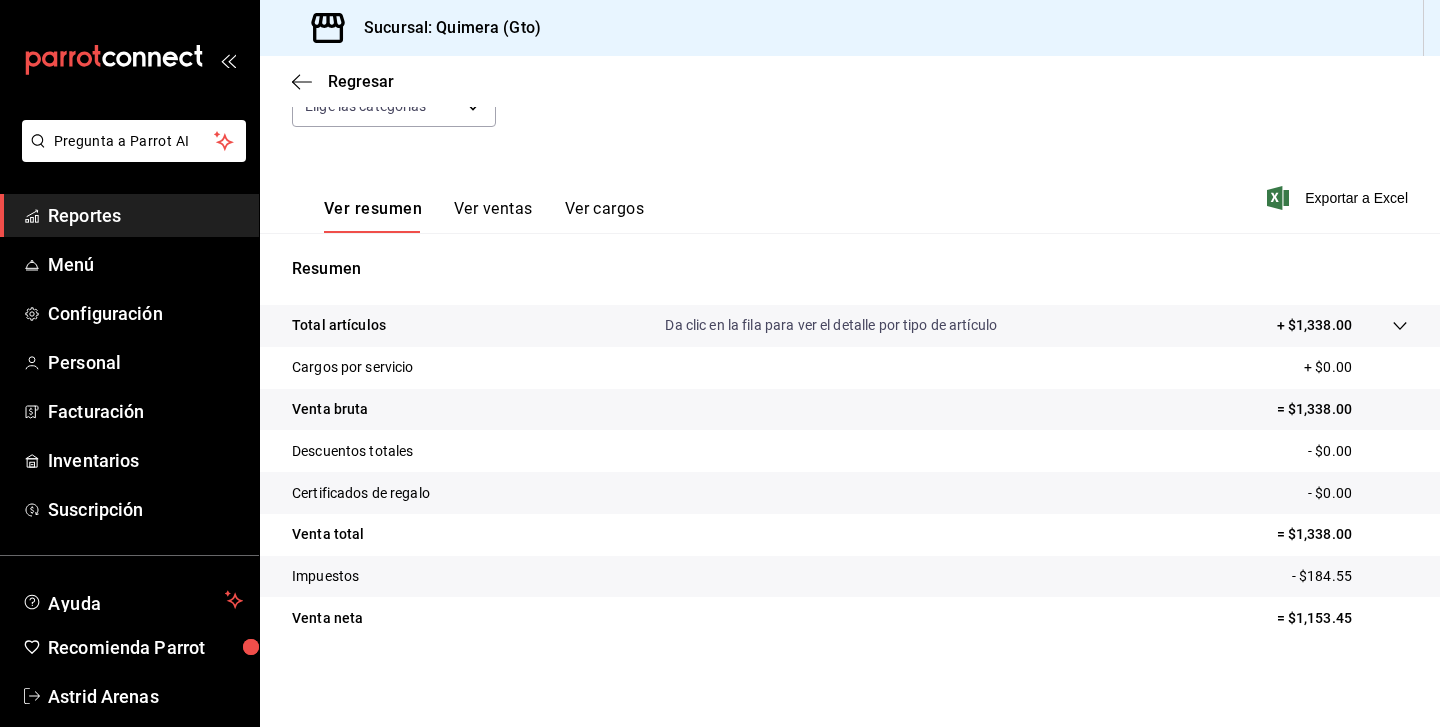 click on "Ver ventas" at bounding box center (493, 216) 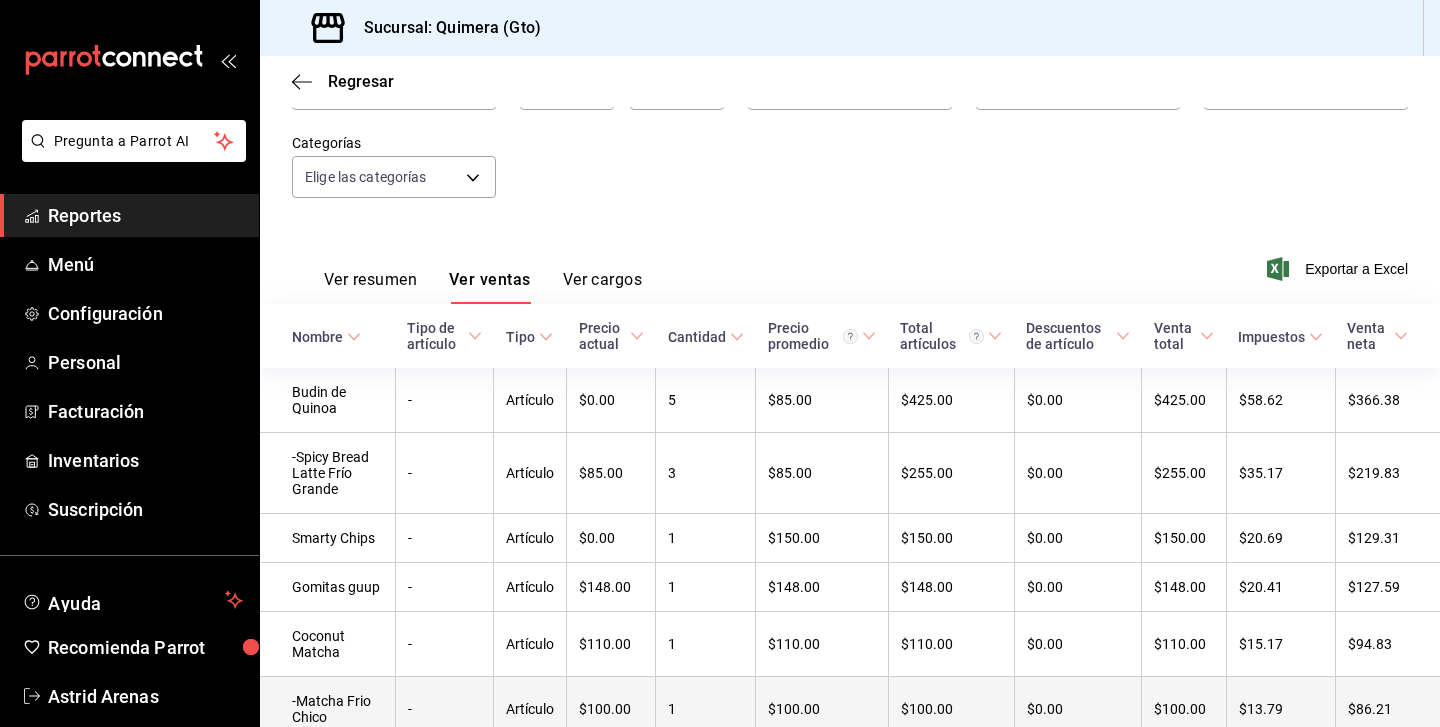 scroll, scrollTop: 0, scrollLeft: 0, axis: both 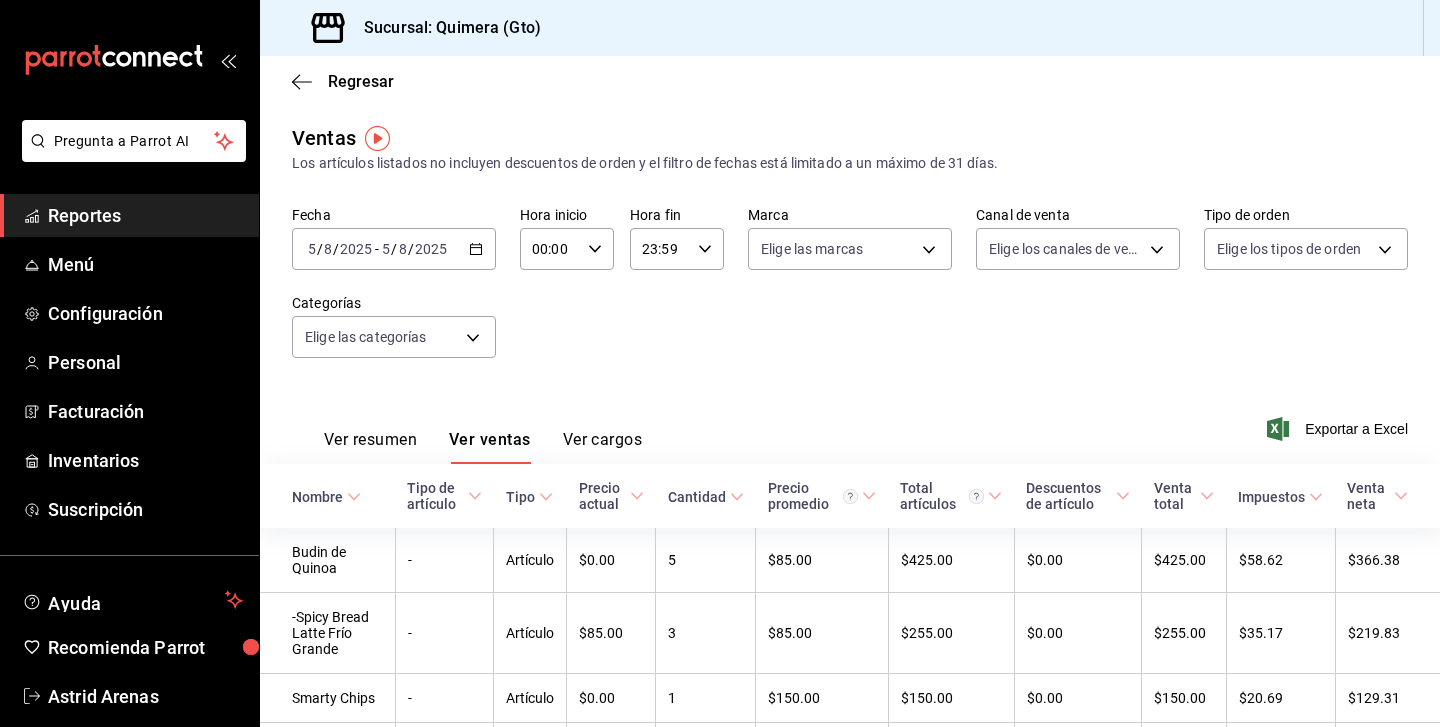 click on "Ver resumen" at bounding box center [370, 447] 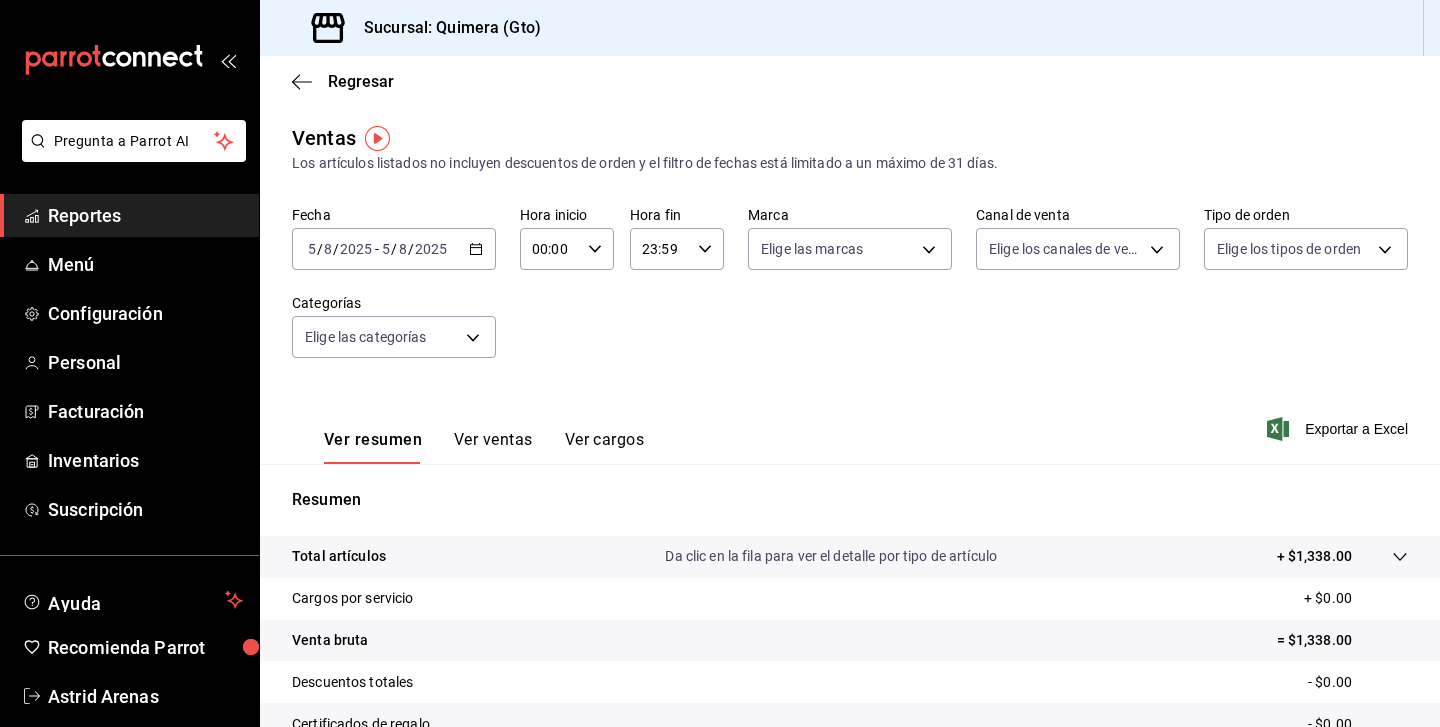 click on "2025-08-05 5 / 8 / 2025 - 2025-08-05 5 / 8 / 2025" at bounding box center [394, 249] 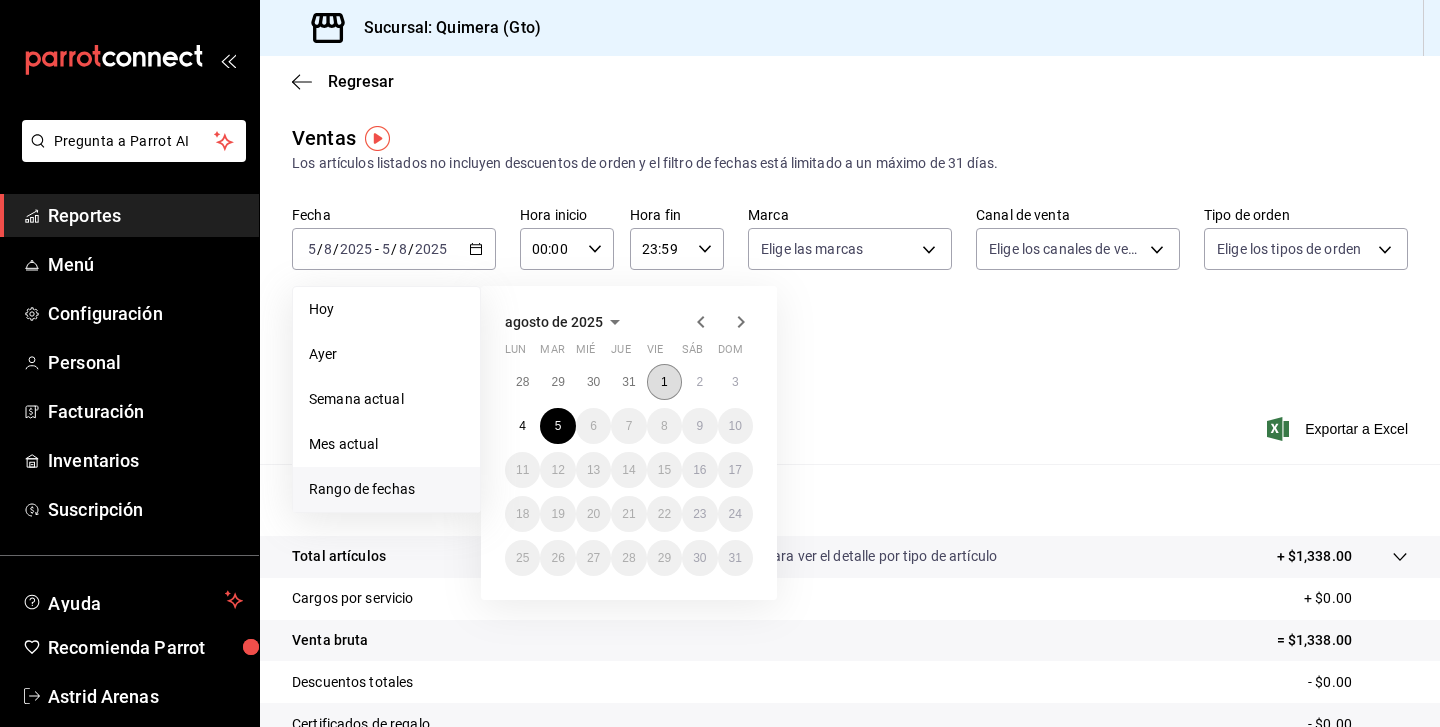 click on "1" at bounding box center [664, 382] 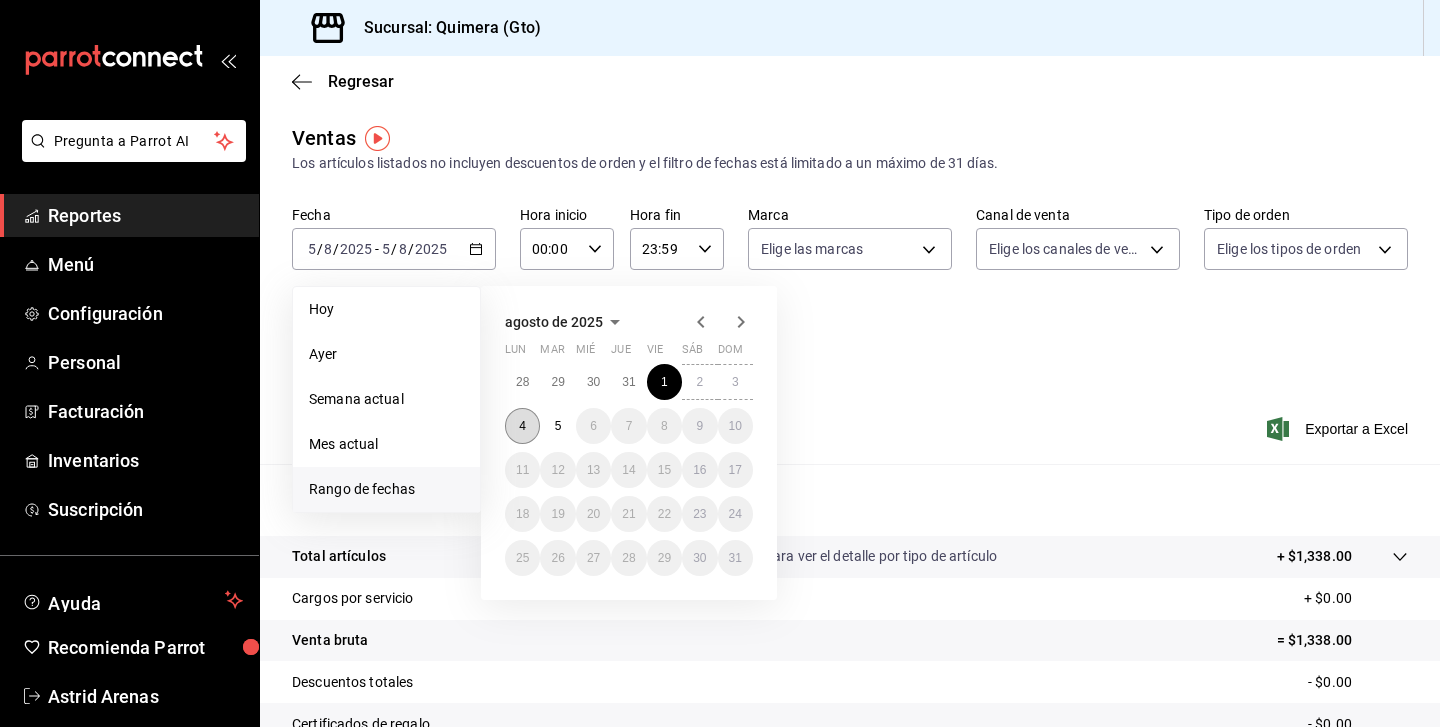 click on "4" at bounding box center [522, 426] 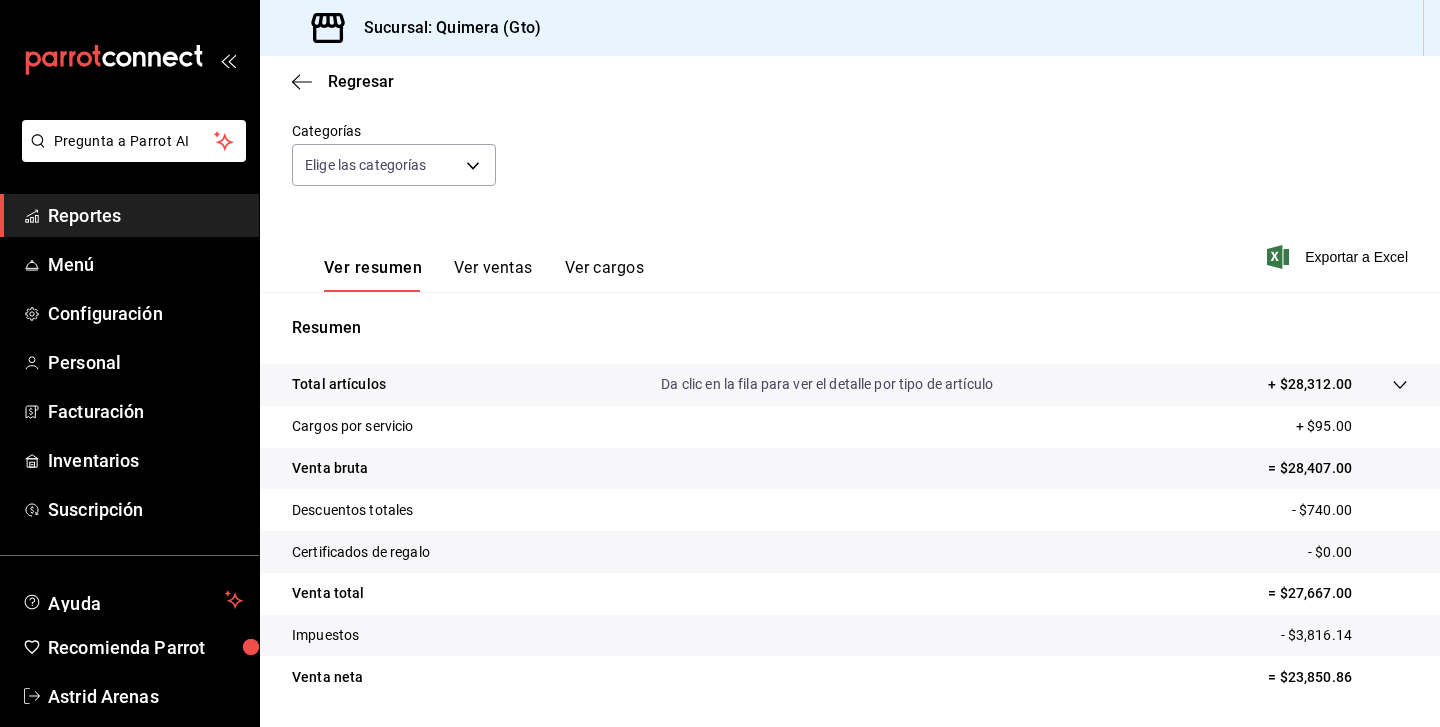 scroll, scrollTop: 179, scrollLeft: 0, axis: vertical 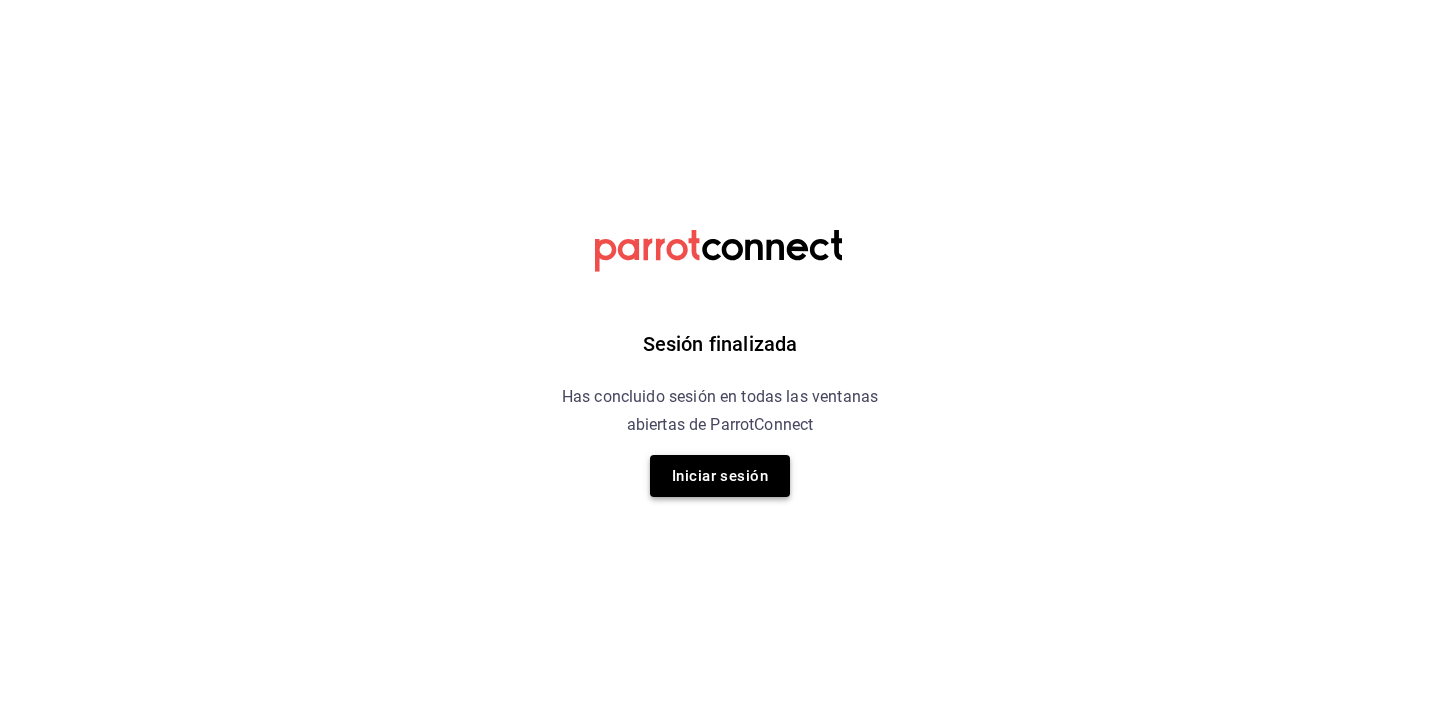 click on "Iniciar sesión" at bounding box center (720, 476) 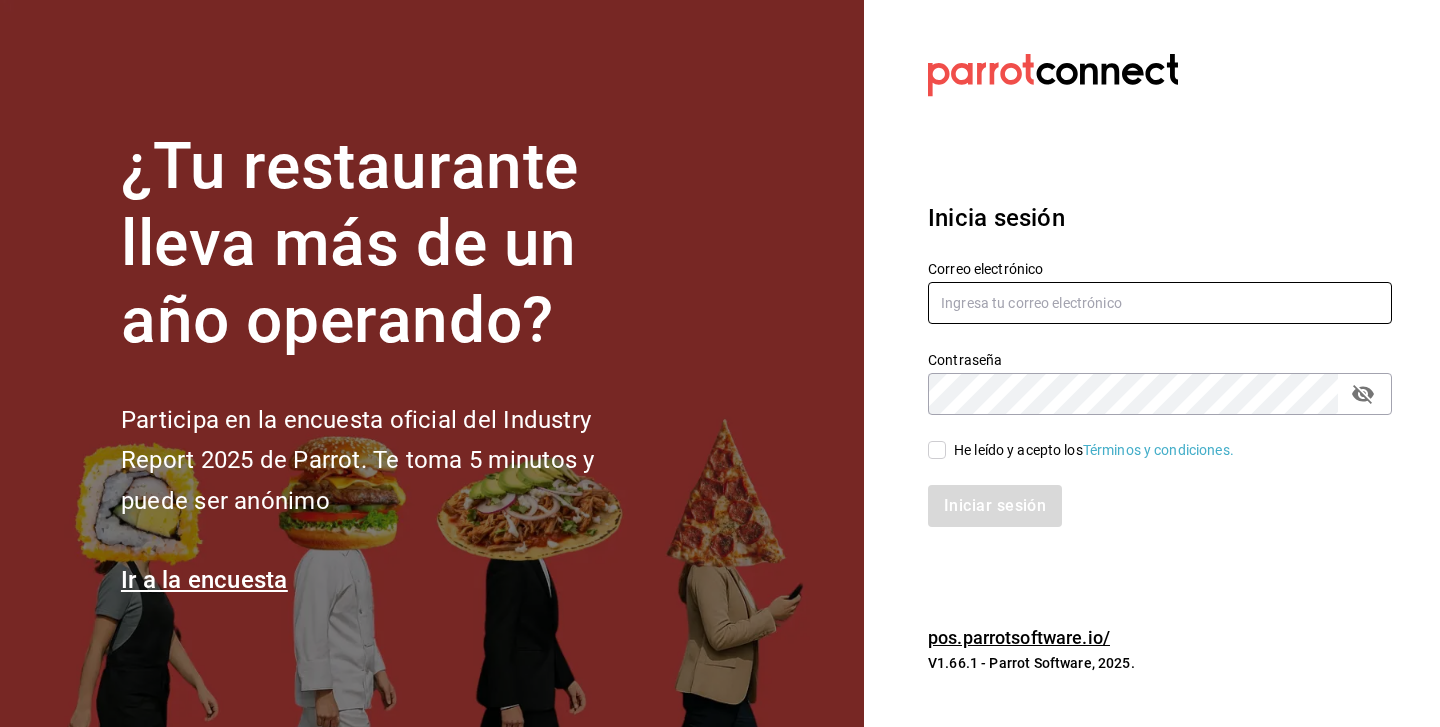 type on "marketing@quimerapl.com" 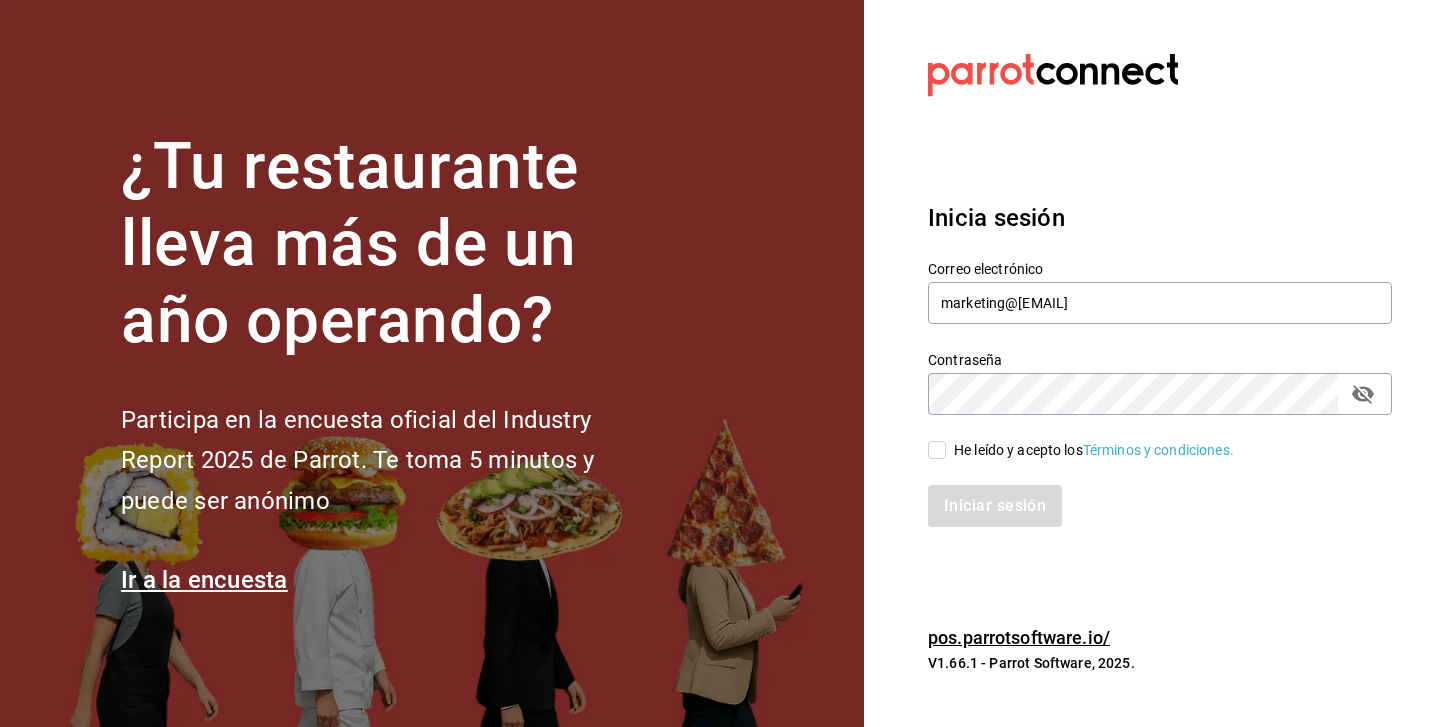 click on "He leído y acepto los  Términos y condiciones." at bounding box center [937, 450] 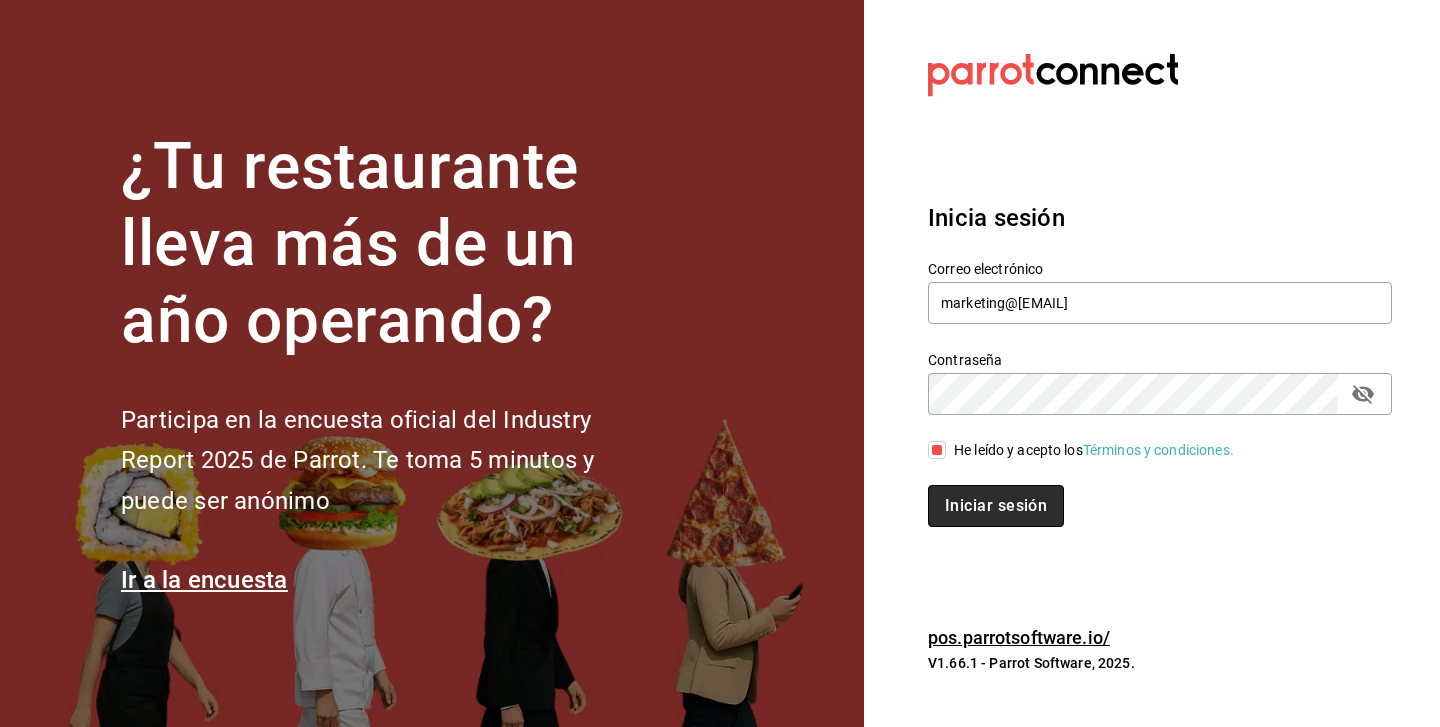 click on "Iniciar sesión" at bounding box center [996, 506] 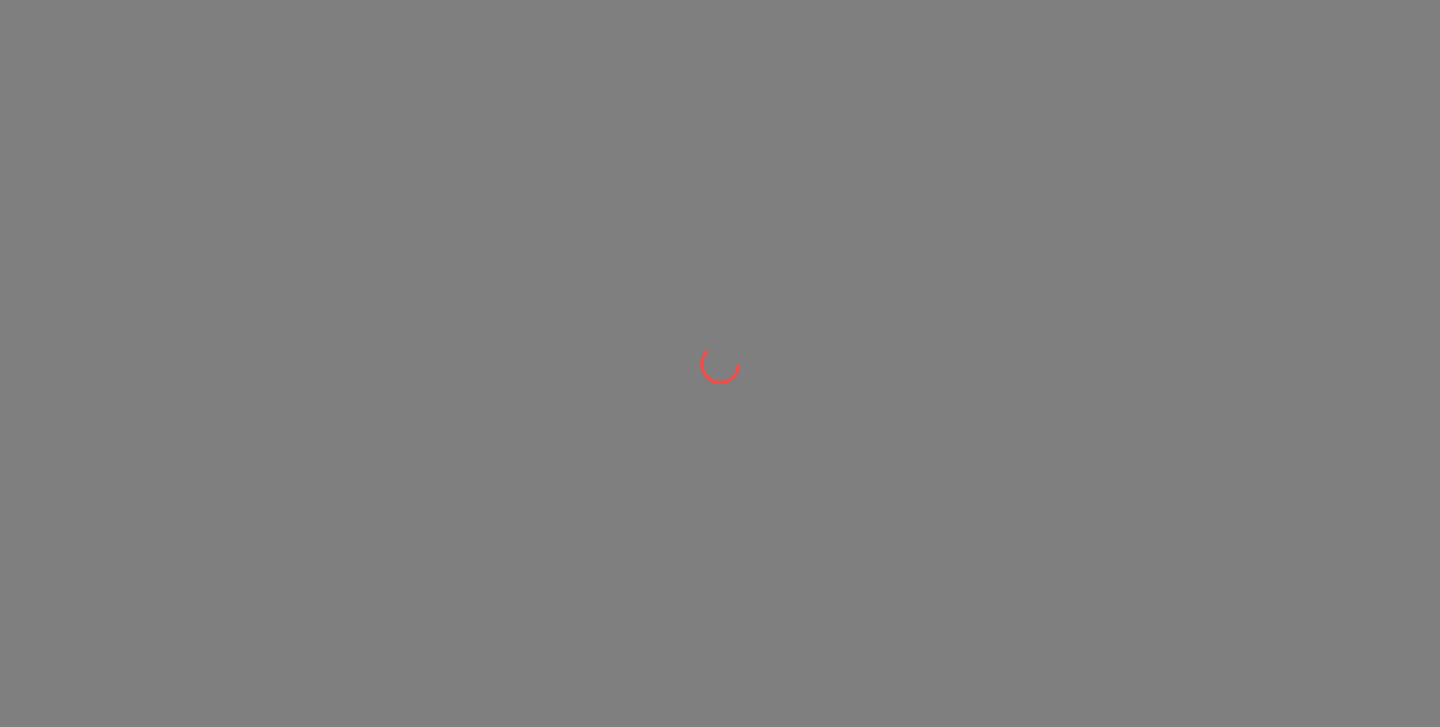 scroll, scrollTop: 0, scrollLeft: 0, axis: both 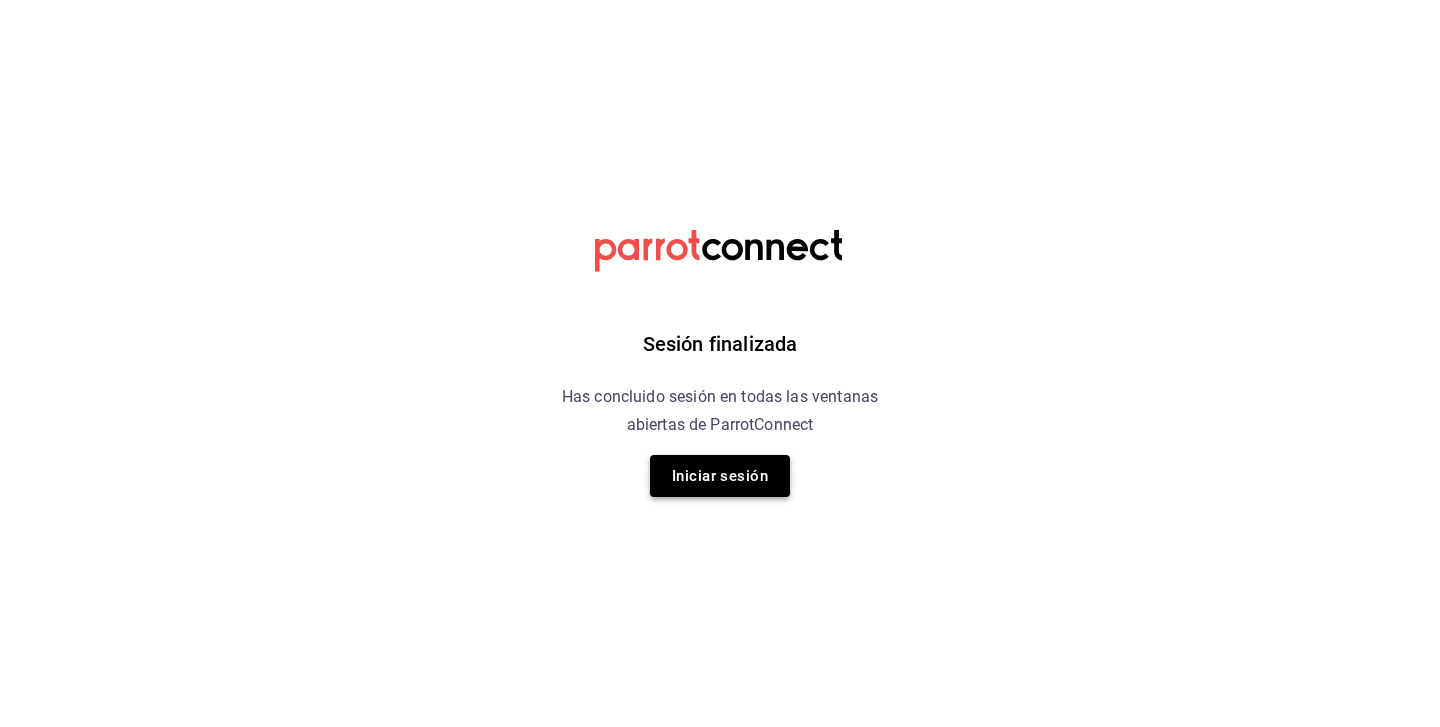 click on "Iniciar sesión" at bounding box center (720, 476) 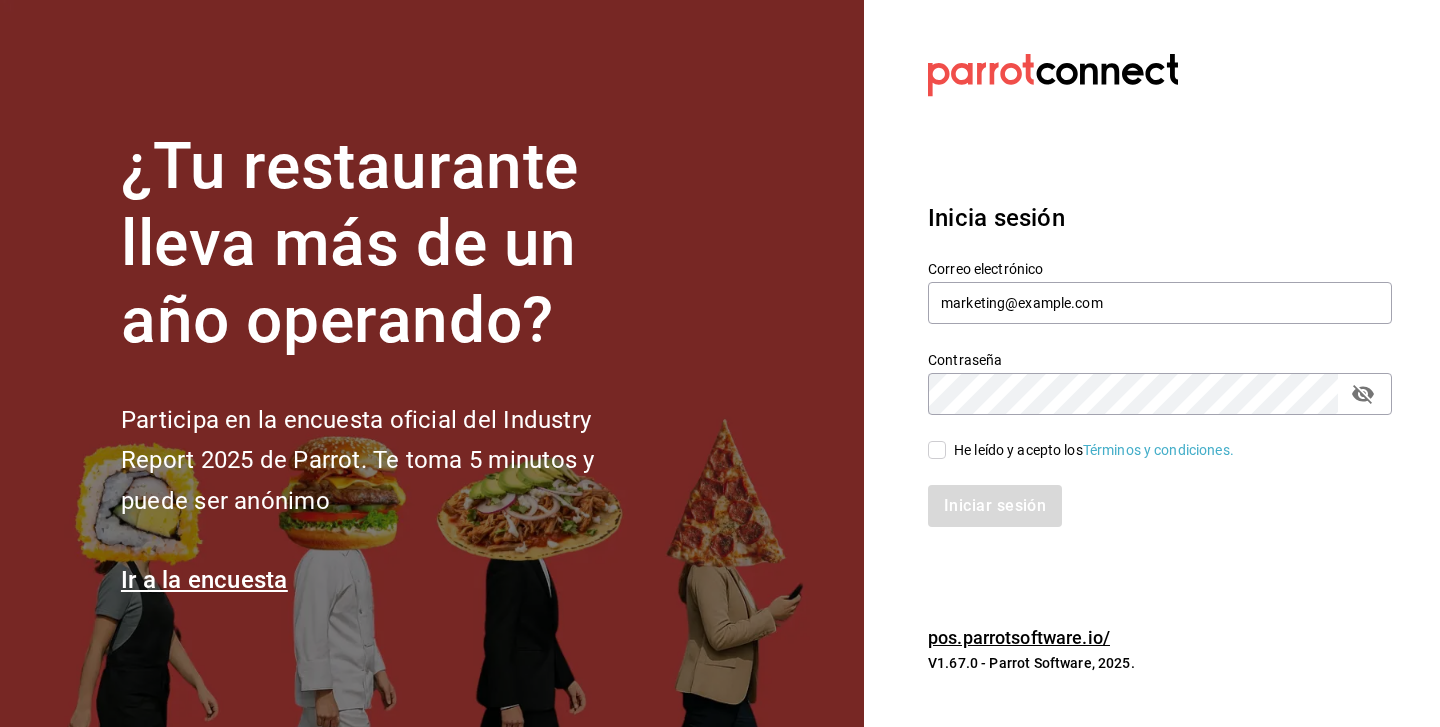 click on "Iniciar sesión" at bounding box center (1148, 494) 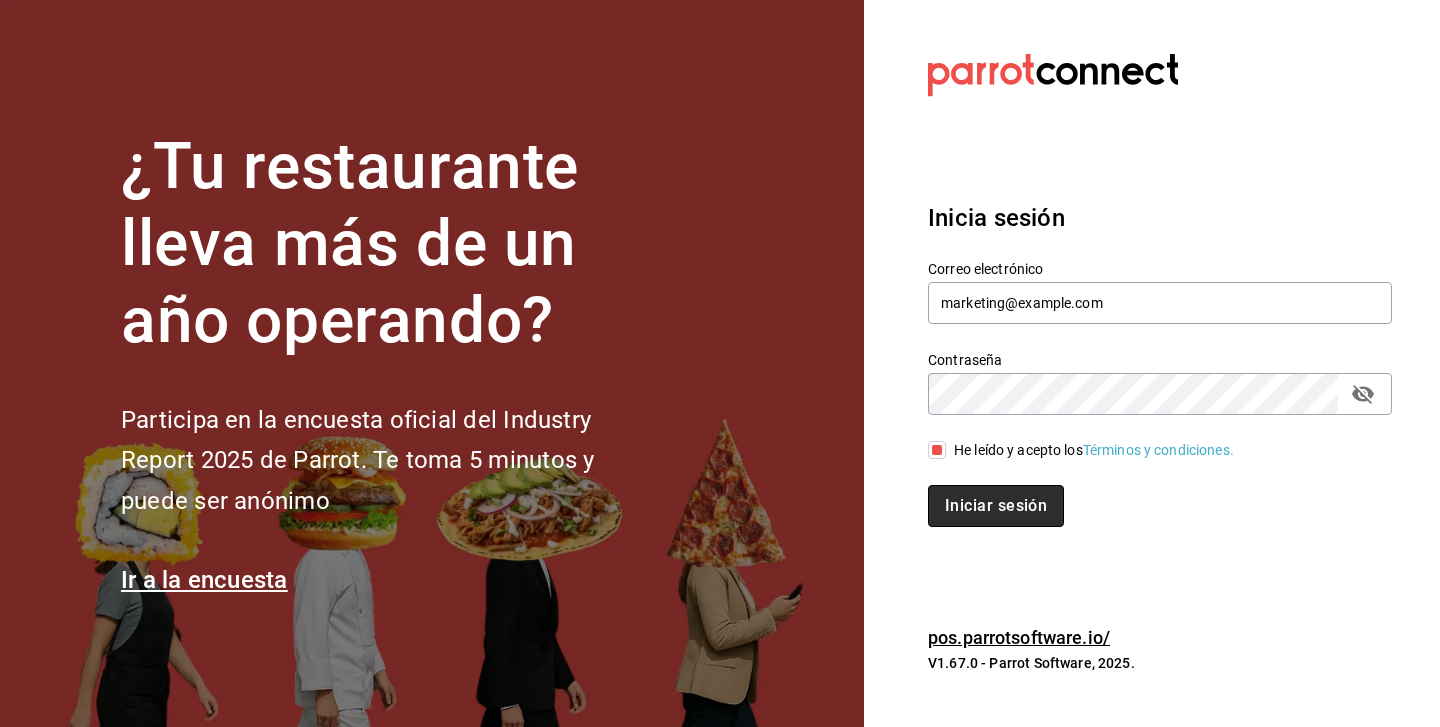 click on "Iniciar sesión" at bounding box center (996, 506) 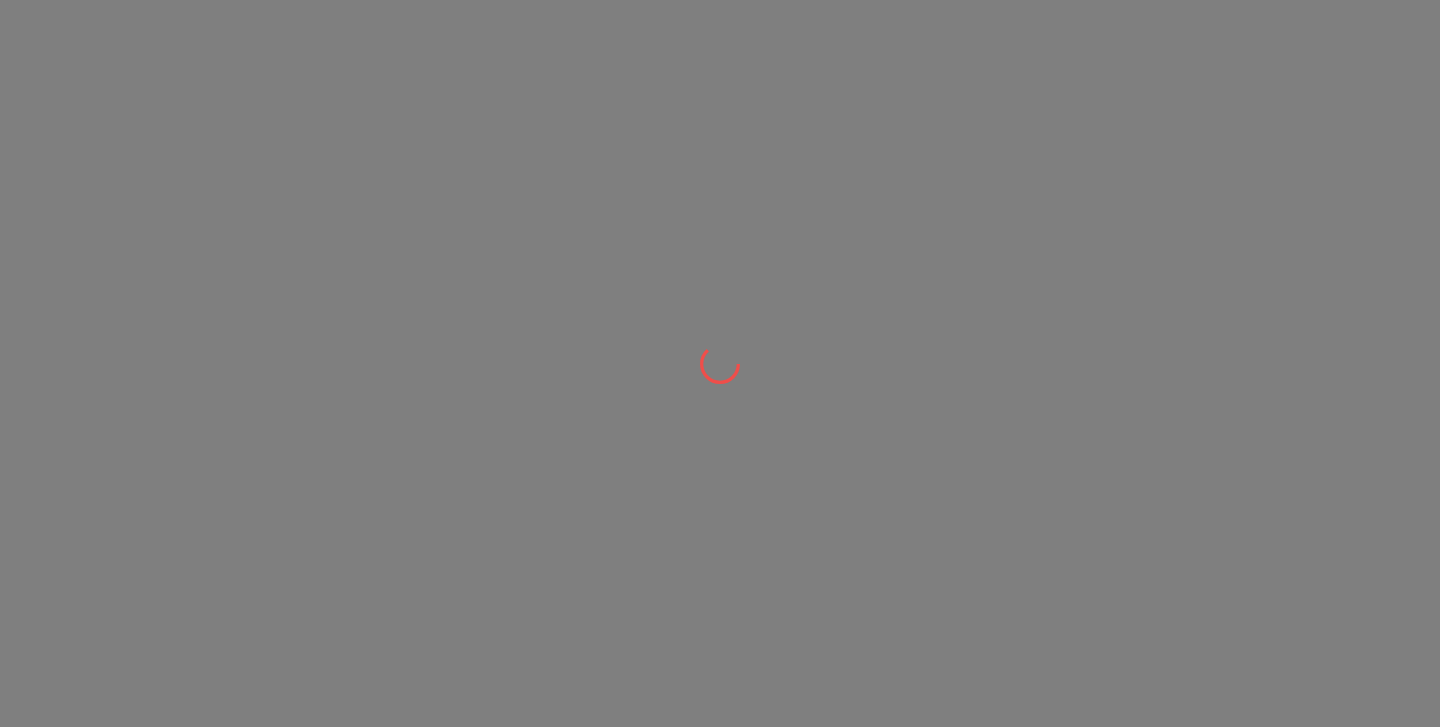 scroll, scrollTop: 0, scrollLeft: 0, axis: both 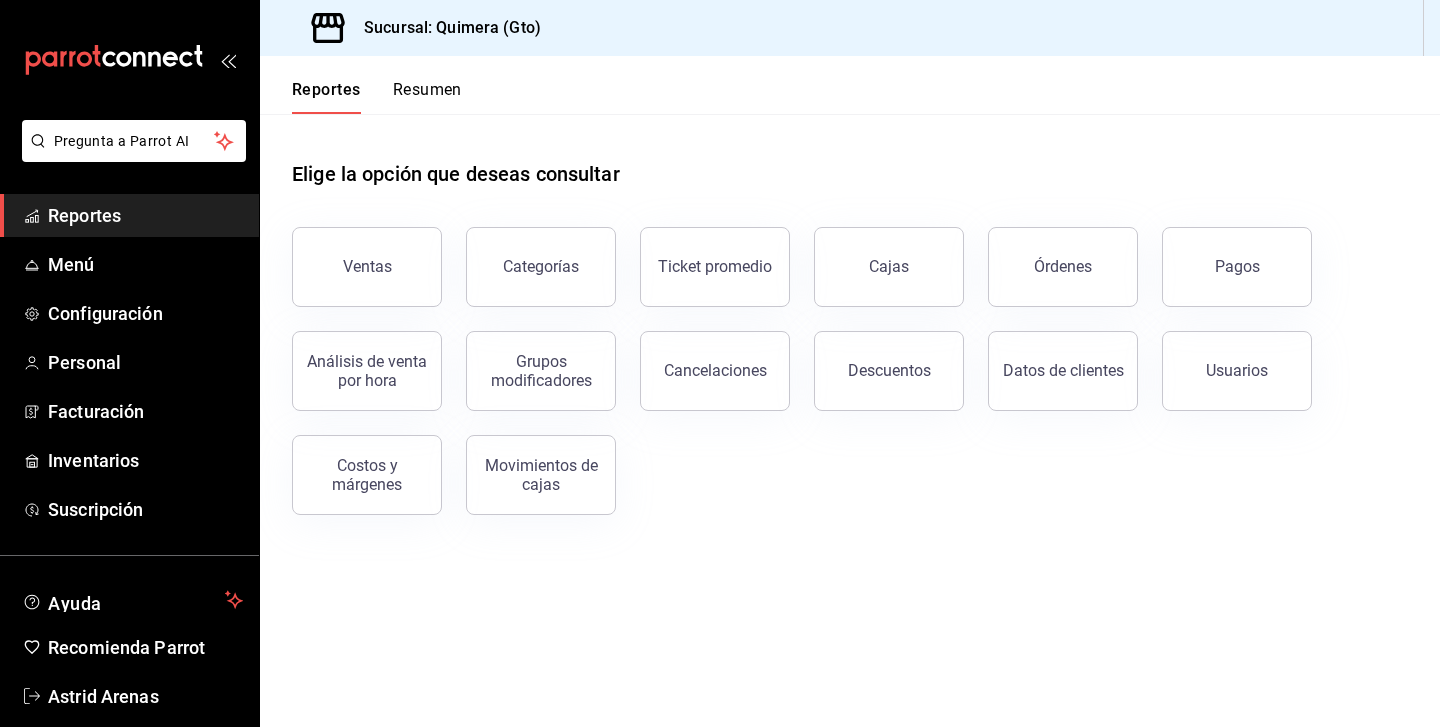 click on "Análisis de venta por hora" at bounding box center (355, 359) 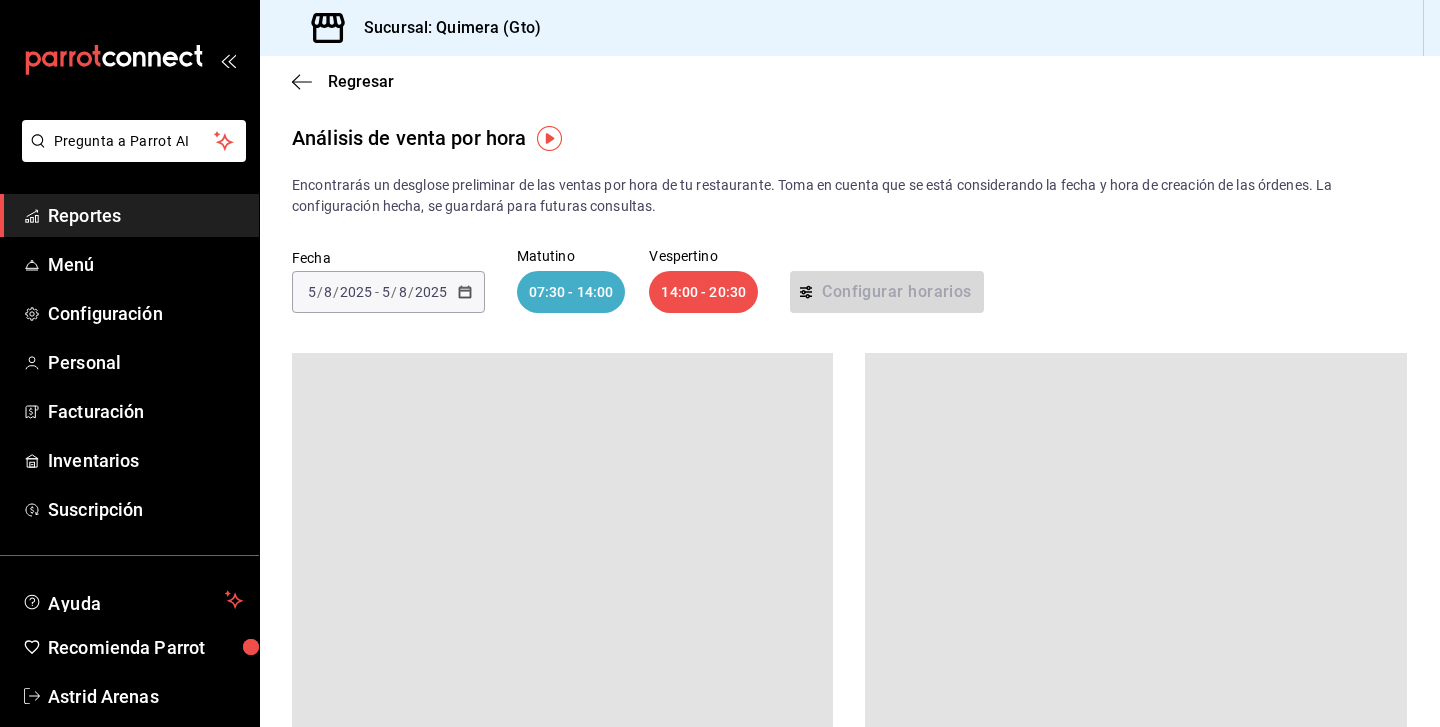 click 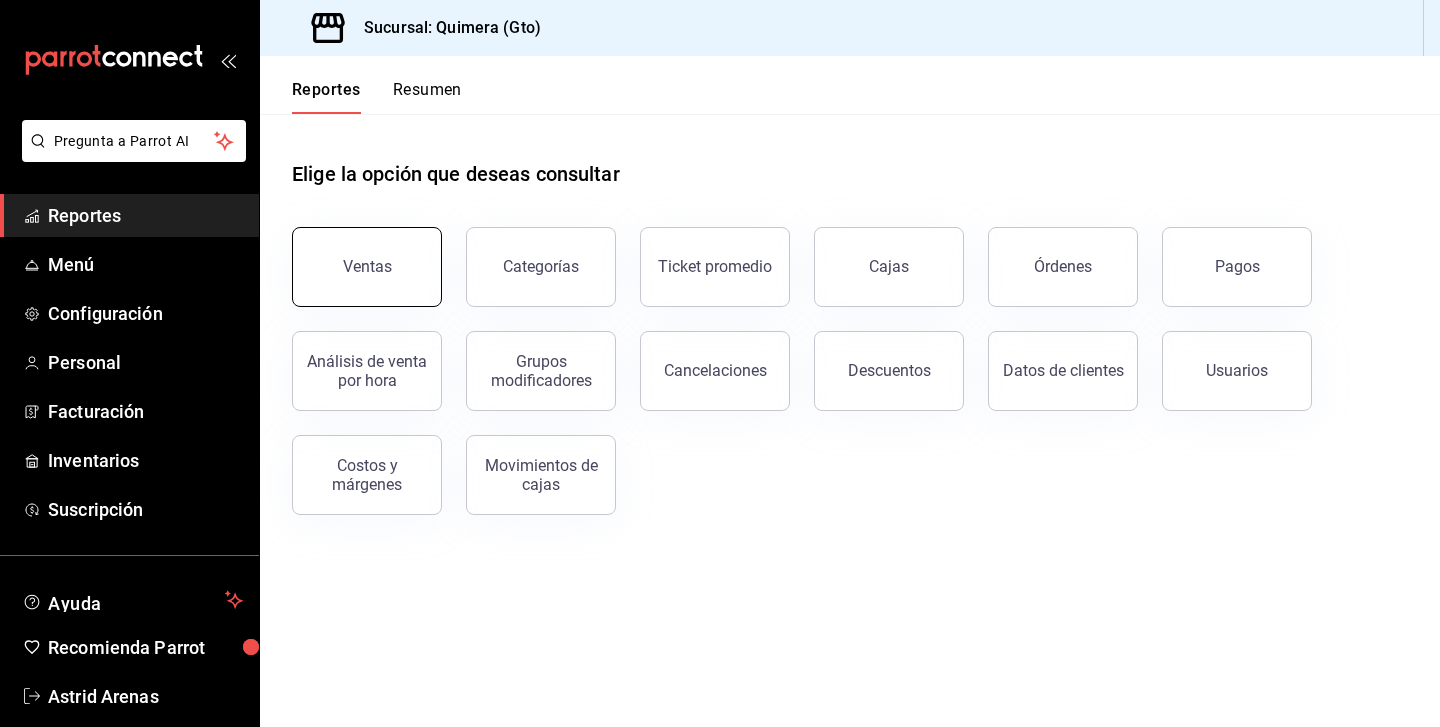 click on "Ventas" at bounding box center (355, 255) 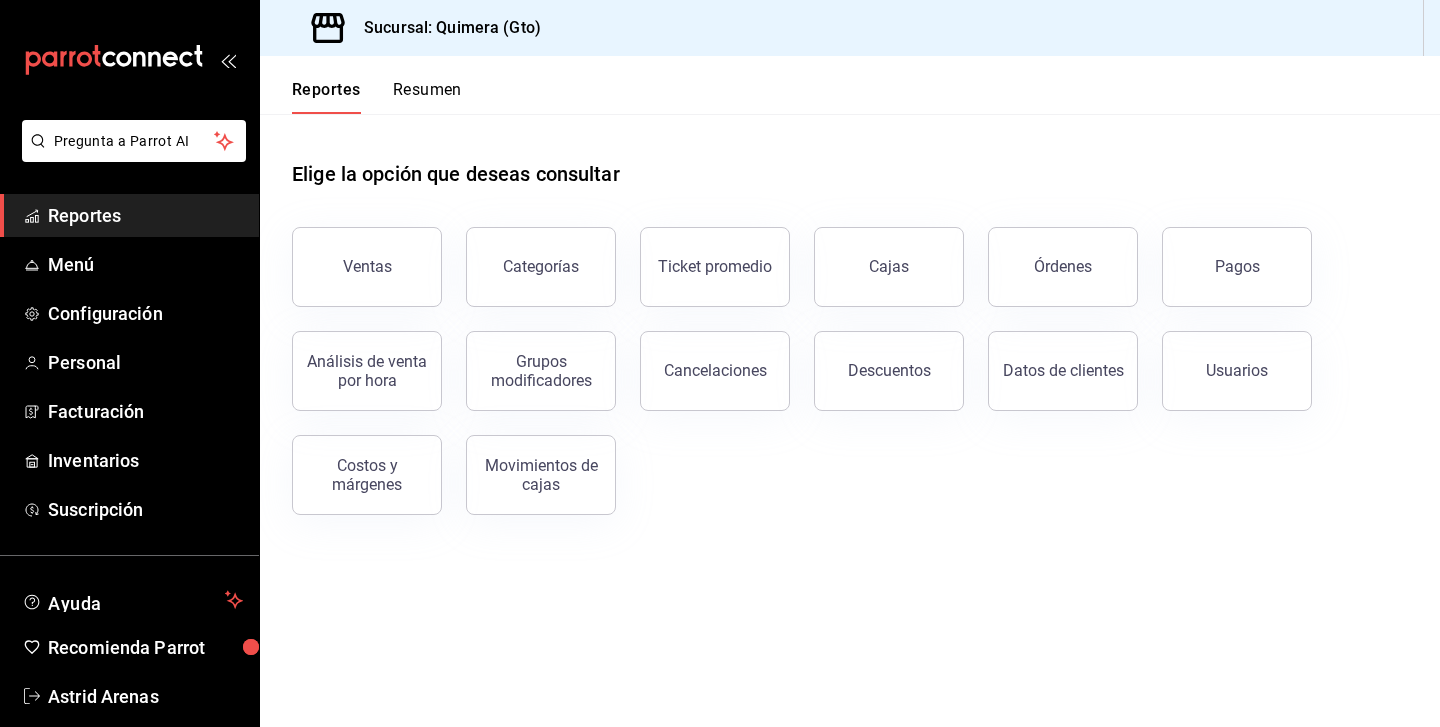 click on "Ventas" at bounding box center (355, 255) 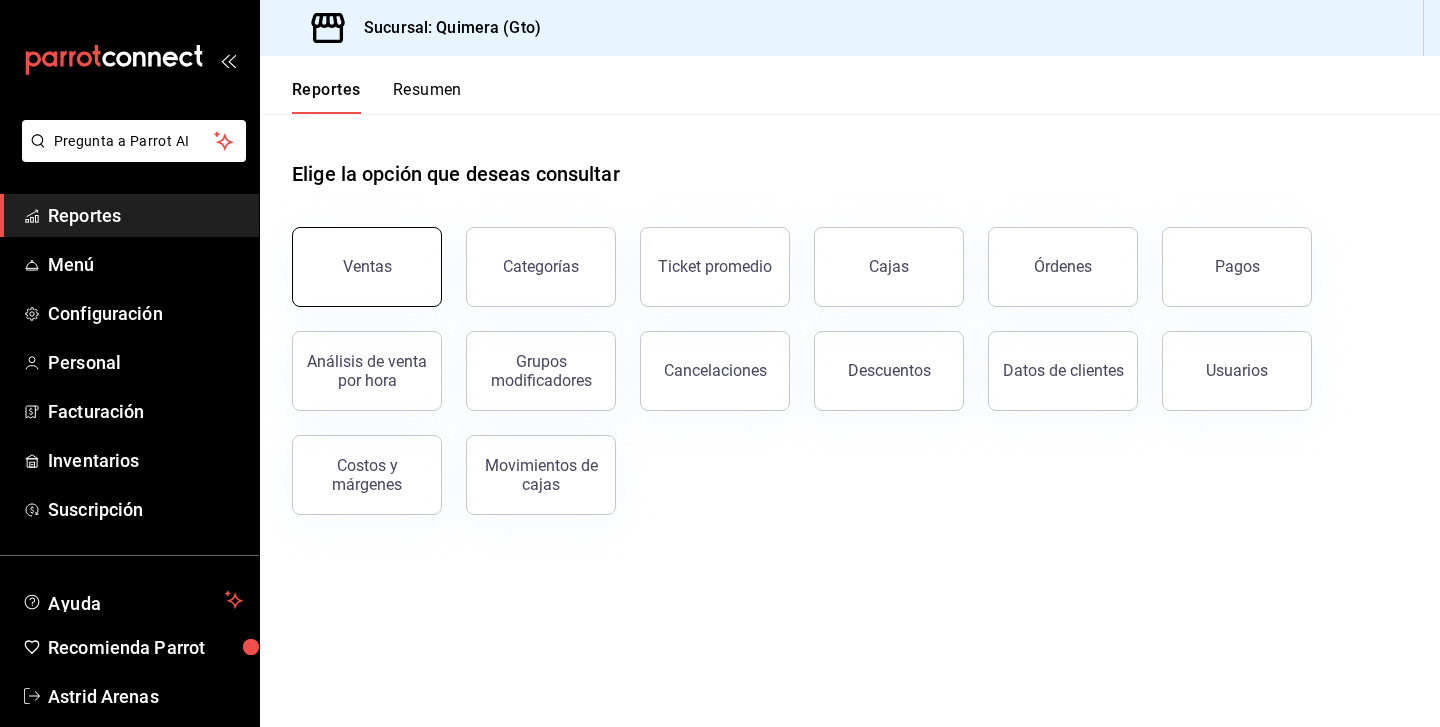 click on "Ventas" at bounding box center [367, 267] 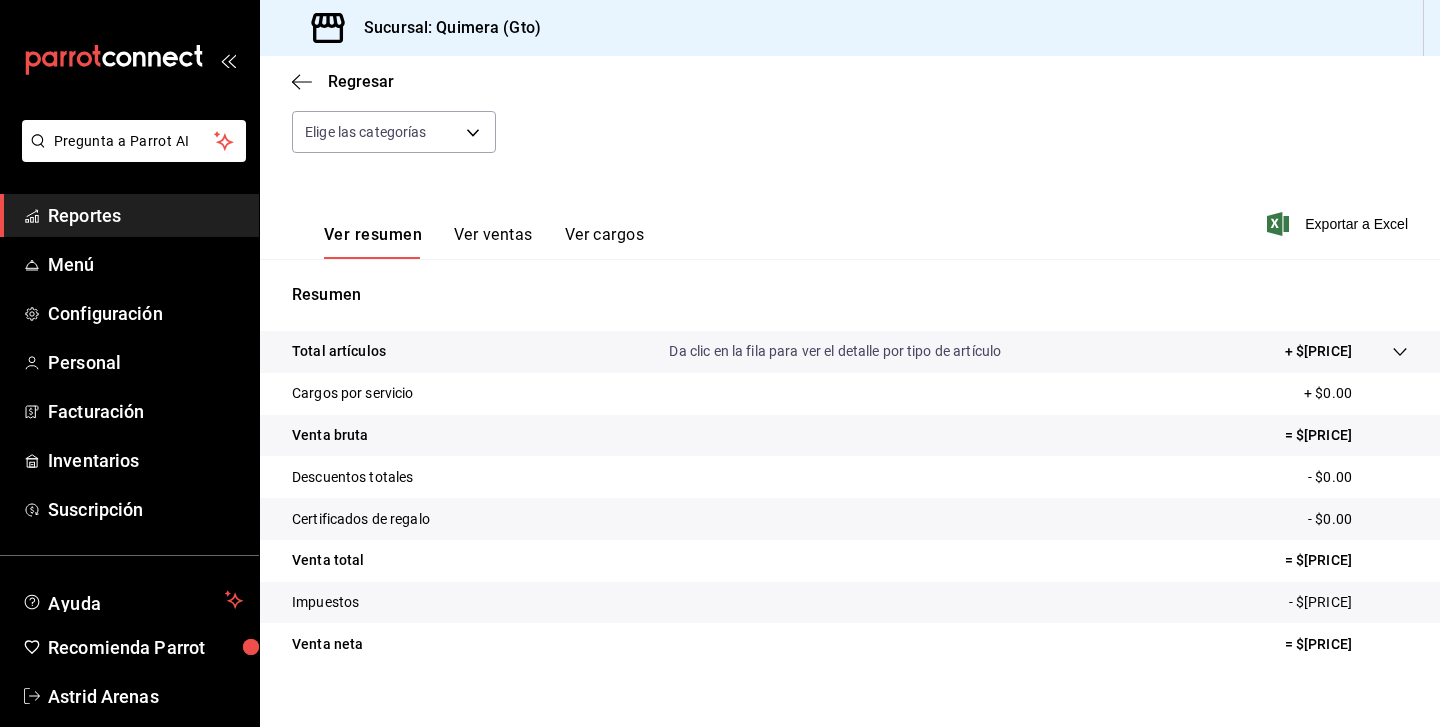 scroll, scrollTop: 225, scrollLeft: 0, axis: vertical 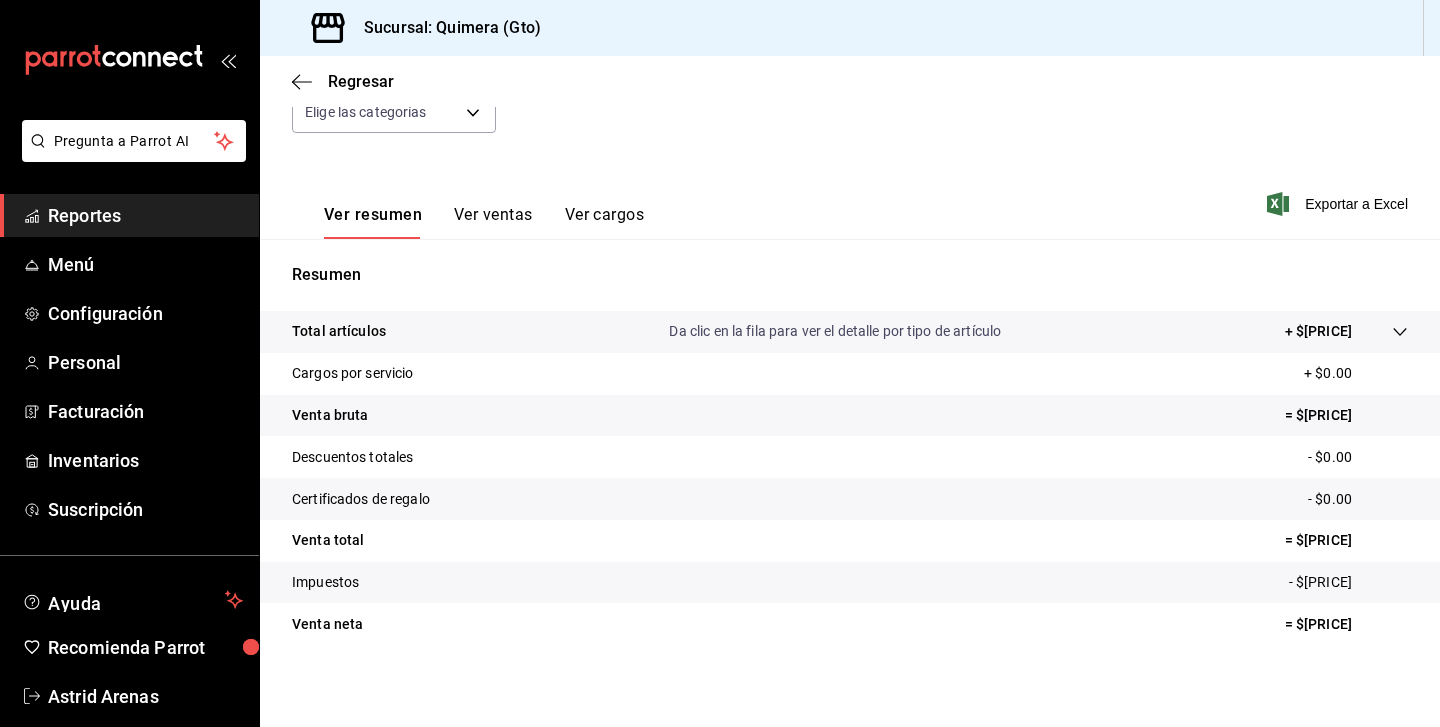 click on "Ver ventas" at bounding box center [493, 222] 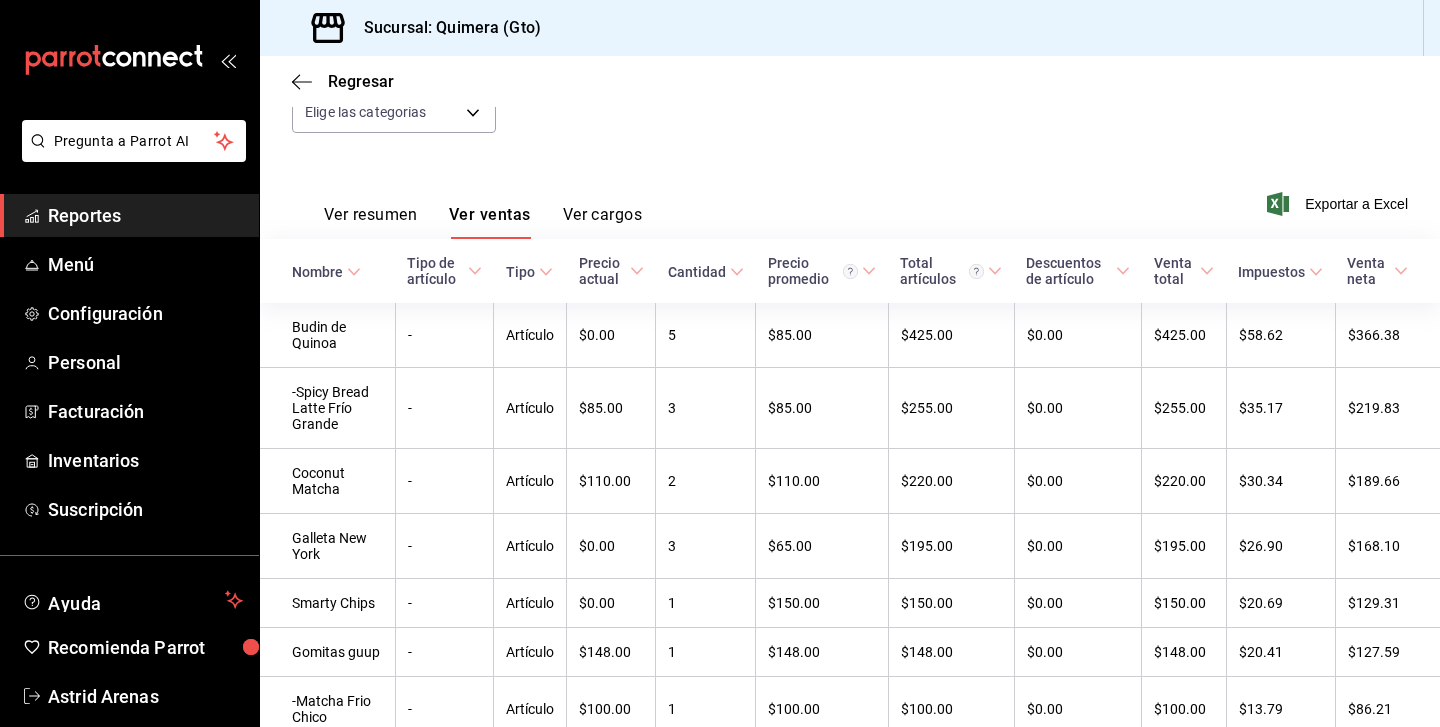 scroll, scrollTop: 620, scrollLeft: 0, axis: vertical 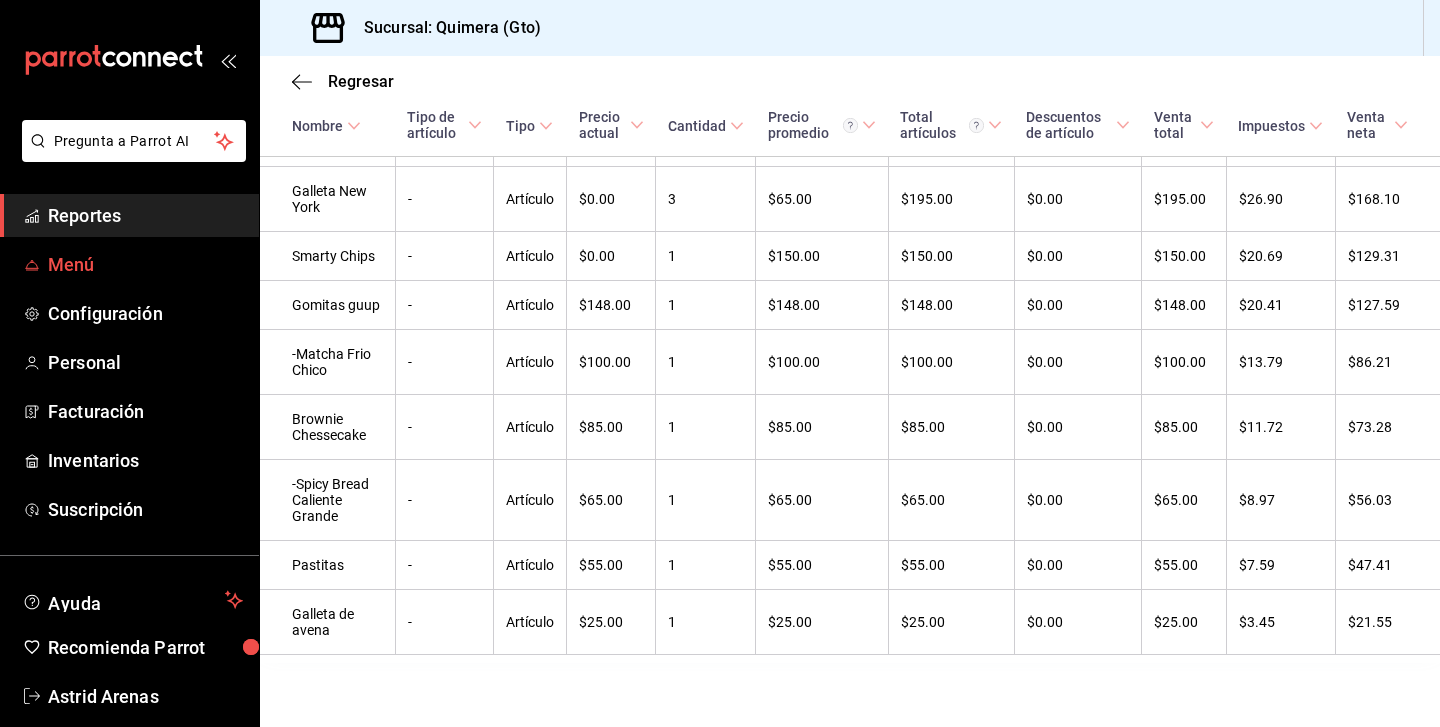 click on "Menú" at bounding box center [145, 264] 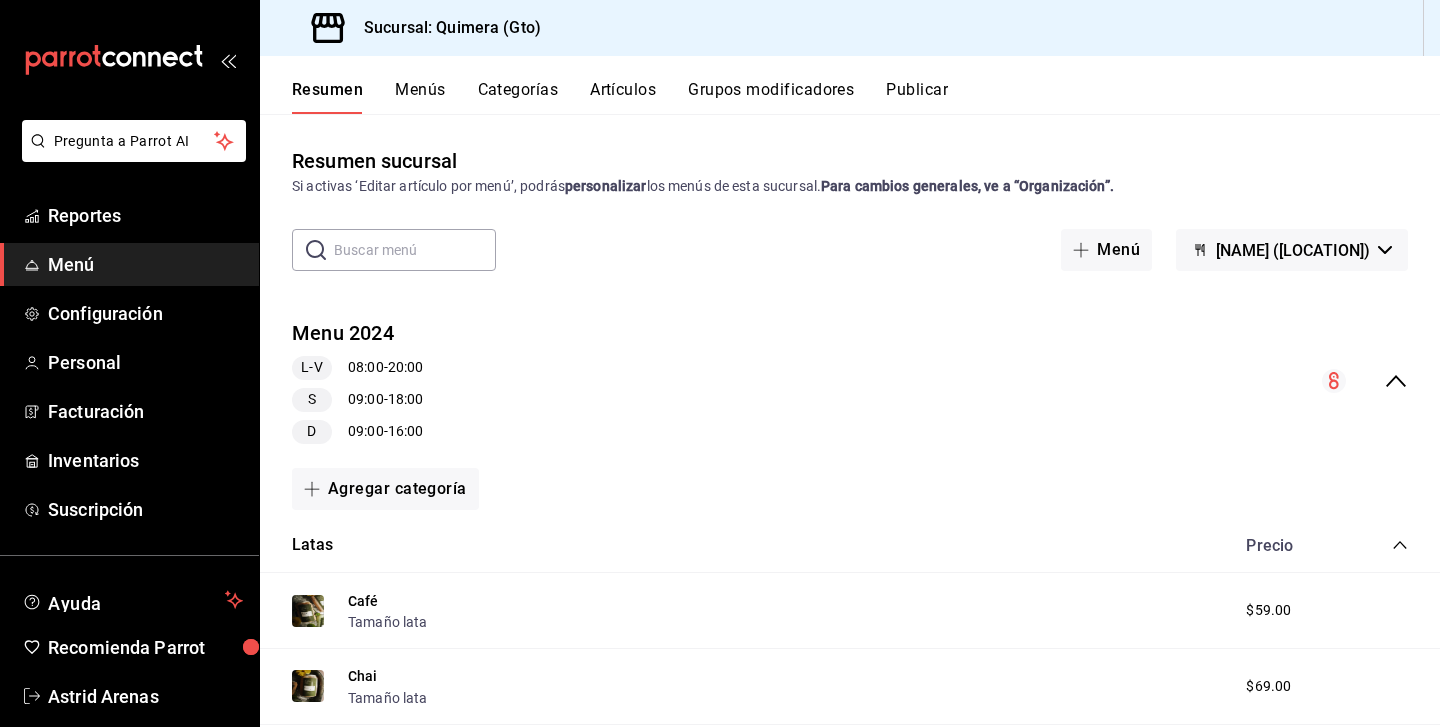 click on "Artículos" at bounding box center (623, 97) 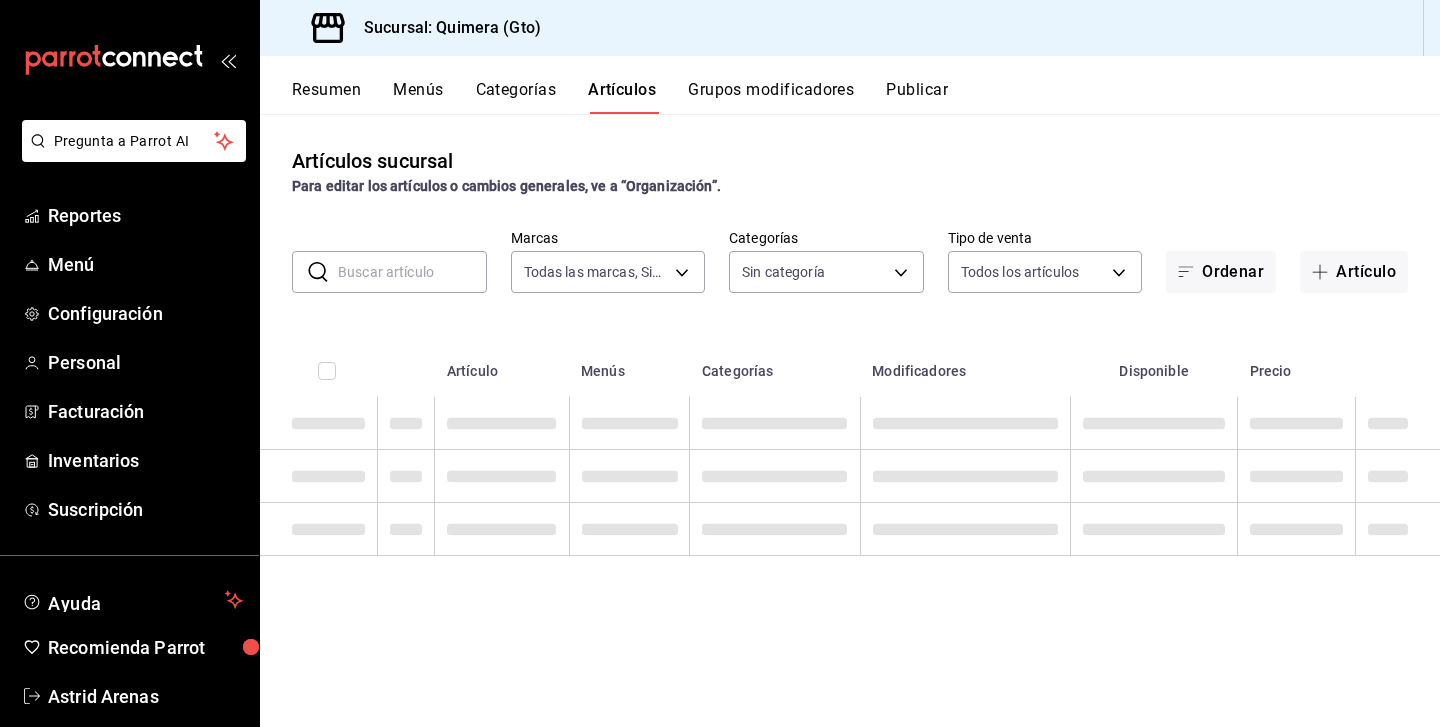 type on "07e17c47-eca6-430d-b0ad-2a8f43e0bd5e" 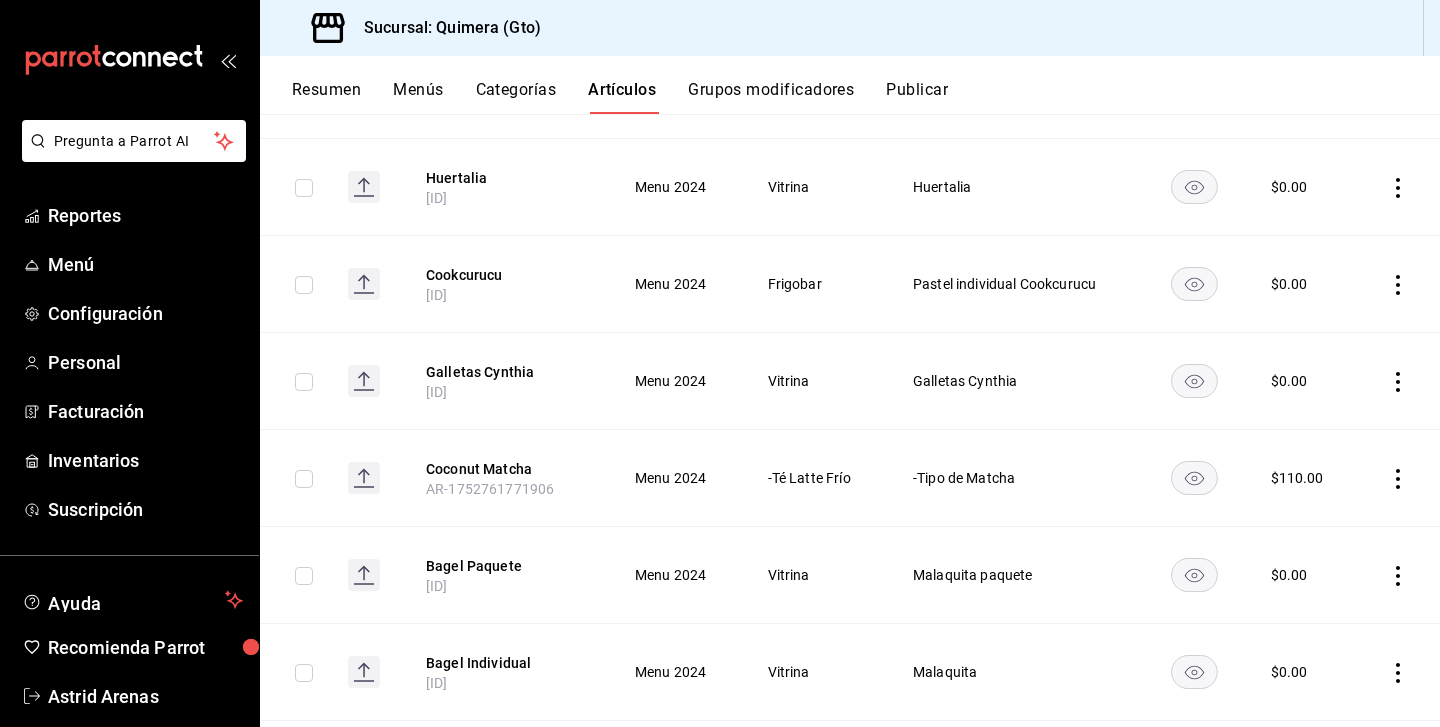 scroll, scrollTop: 357, scrollLeft: 0, axis: vertical 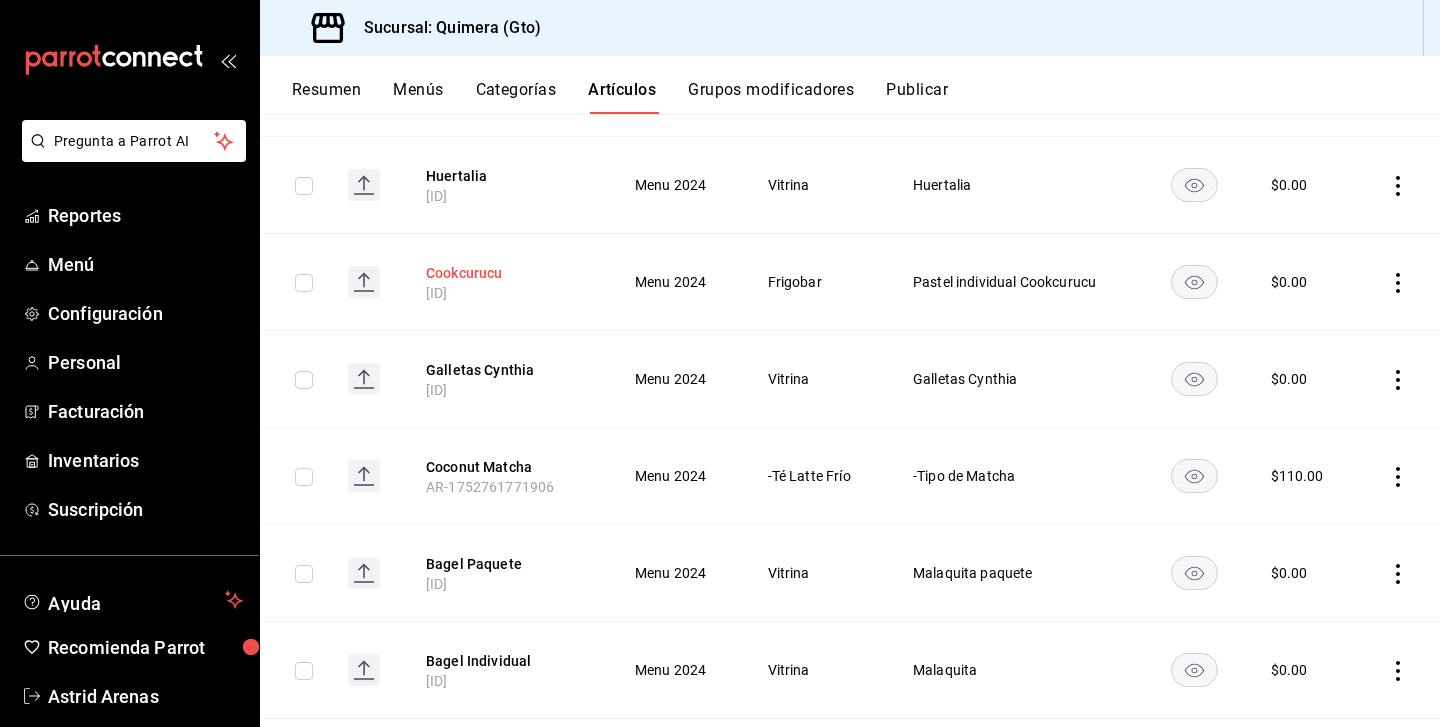 click on "Cookcurucu" at bounding box center [506, 273] 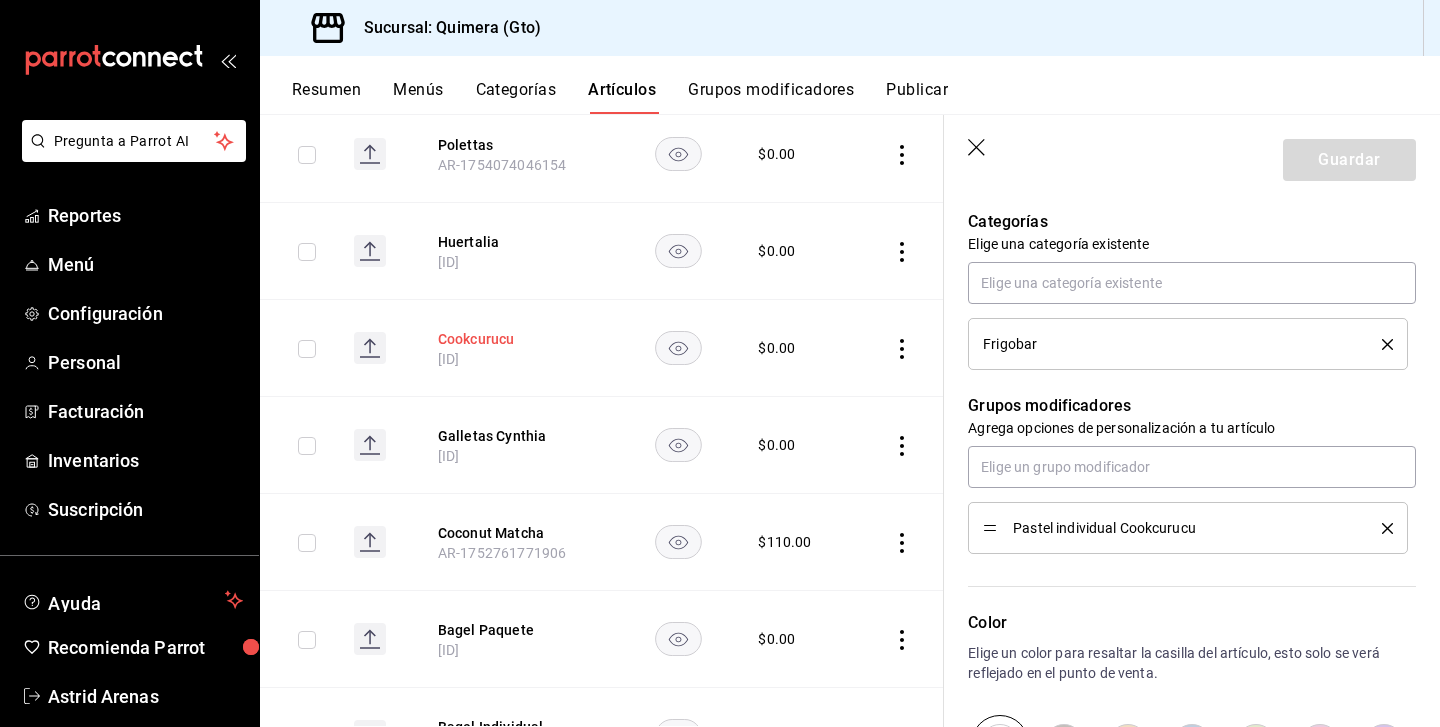 scroll, scrollTop: 1004, scrollLeft: 0, axis: vertical 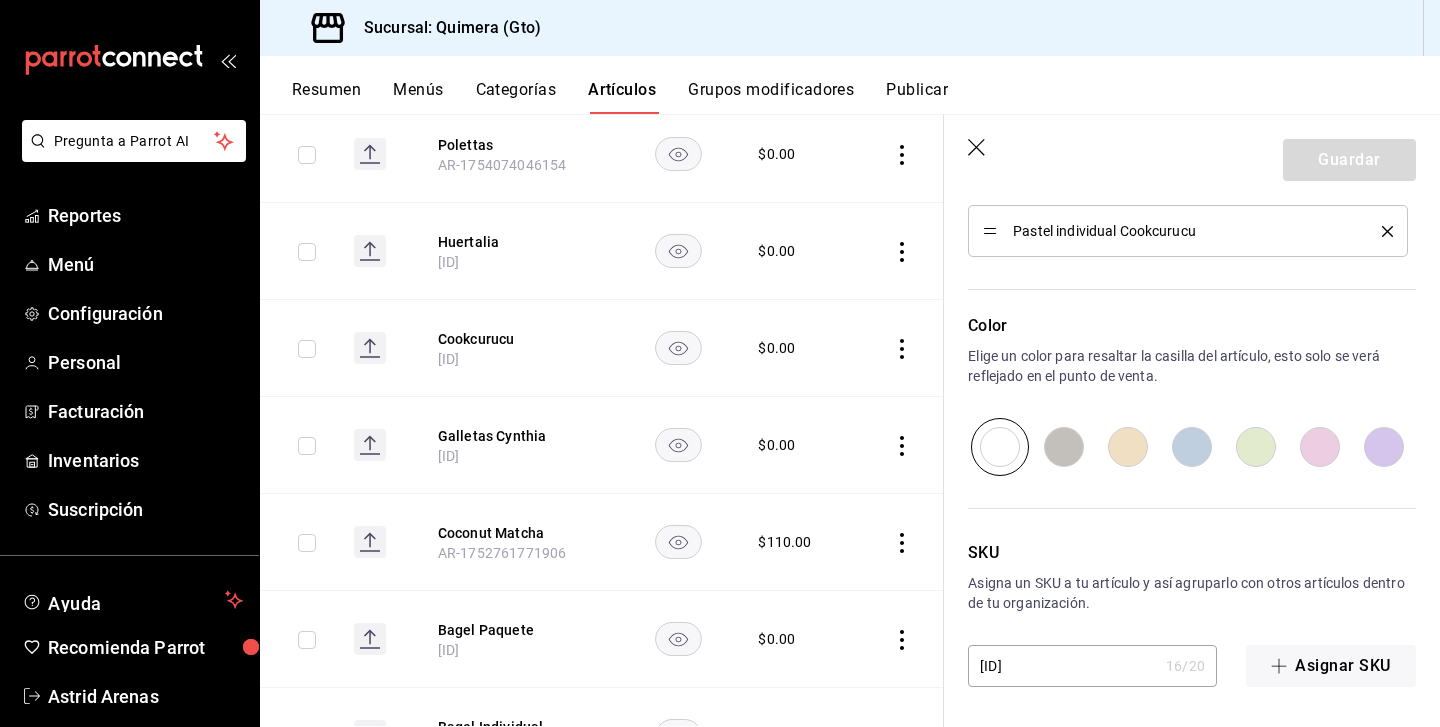 click on "Guardar" at bounding box center [1192, 156] 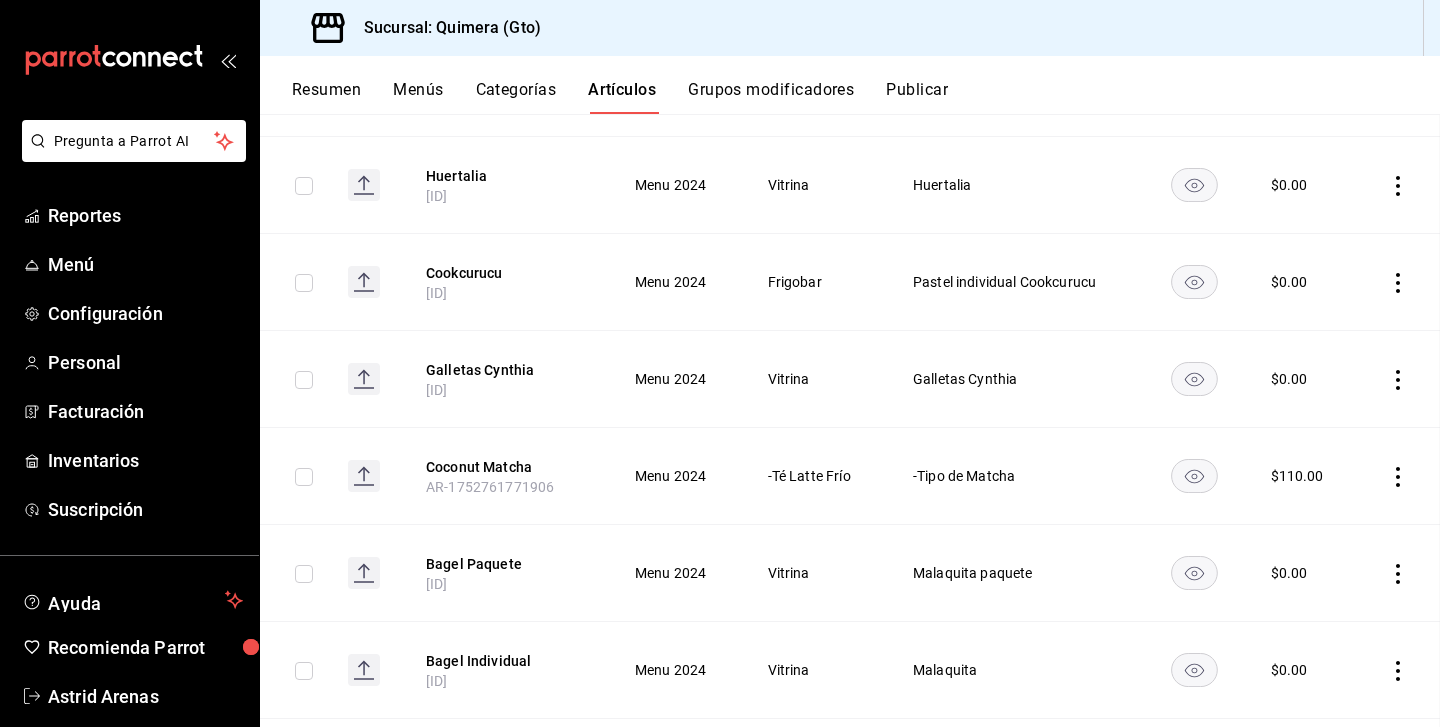 scroll, scrollTop: 0, scrollLeft: 0, axis: both 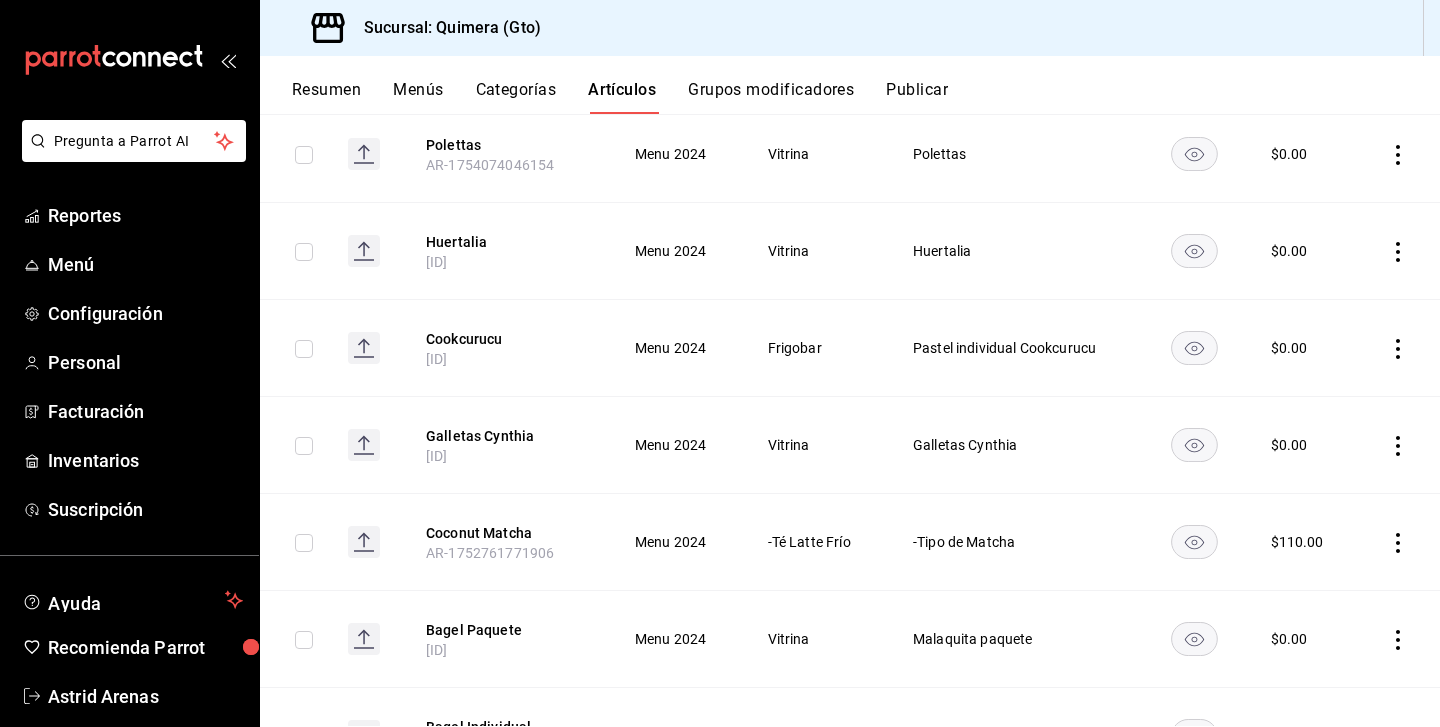 click on "Grupos modificadores" at bounding box center (771, 97) 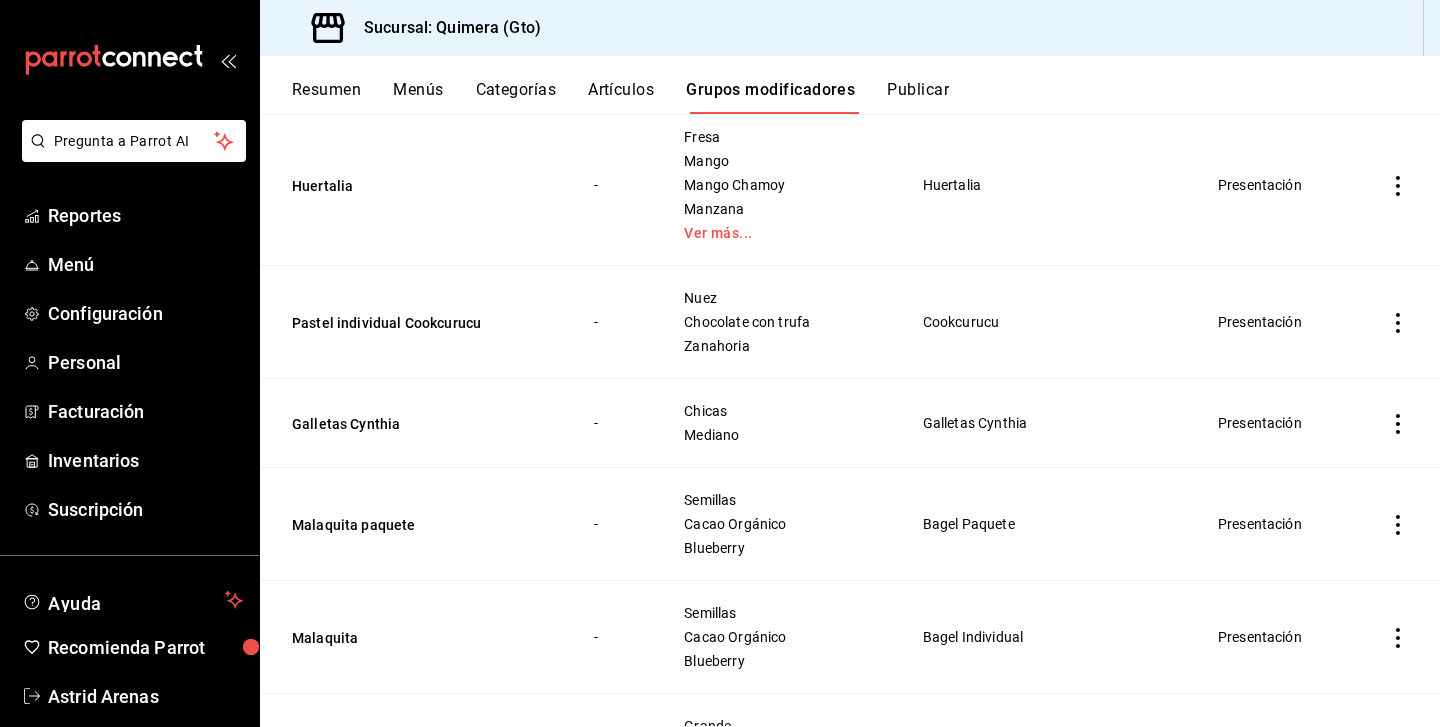 scroll, scrollTop: 390, scrollLeft: 0, axis: vertical 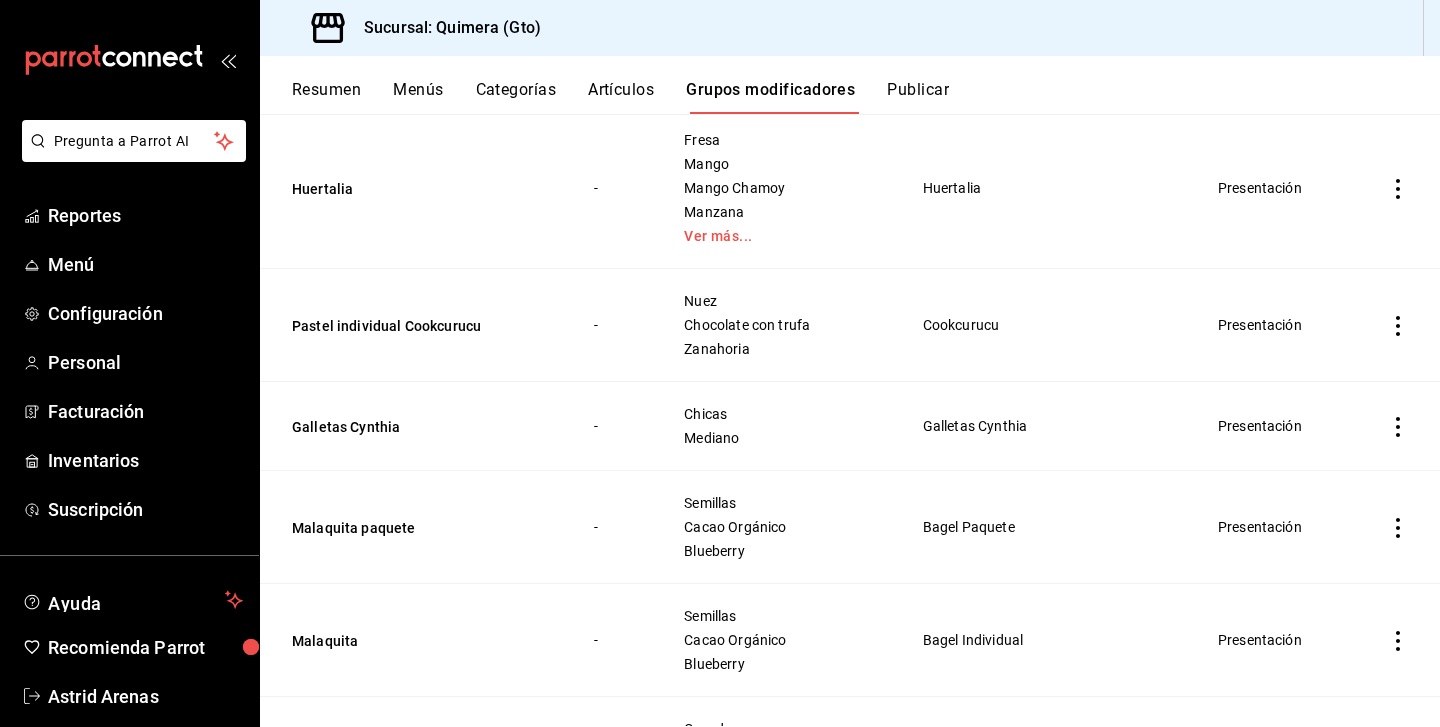 click at bounding box center [1398, 325] 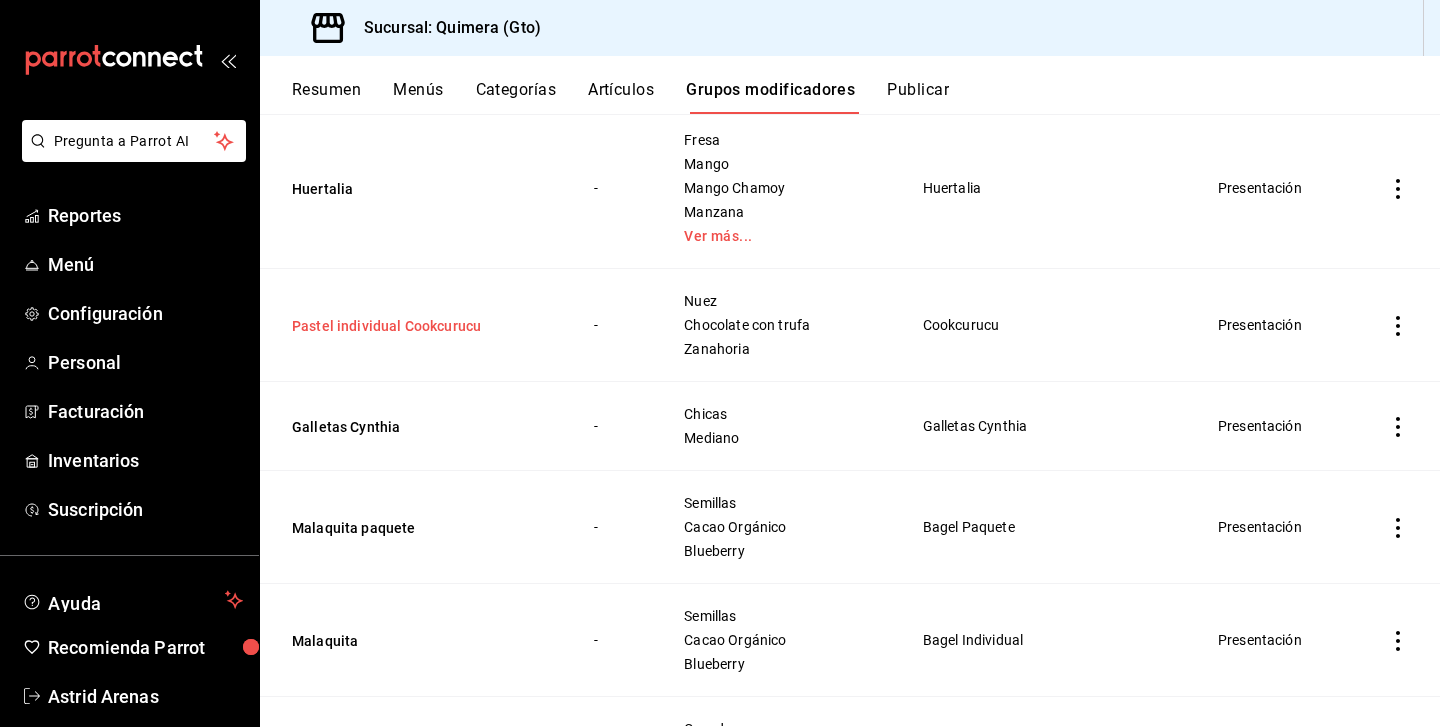 click on "Pastel individual Cookcurucu" at bounding box center (412, 326) 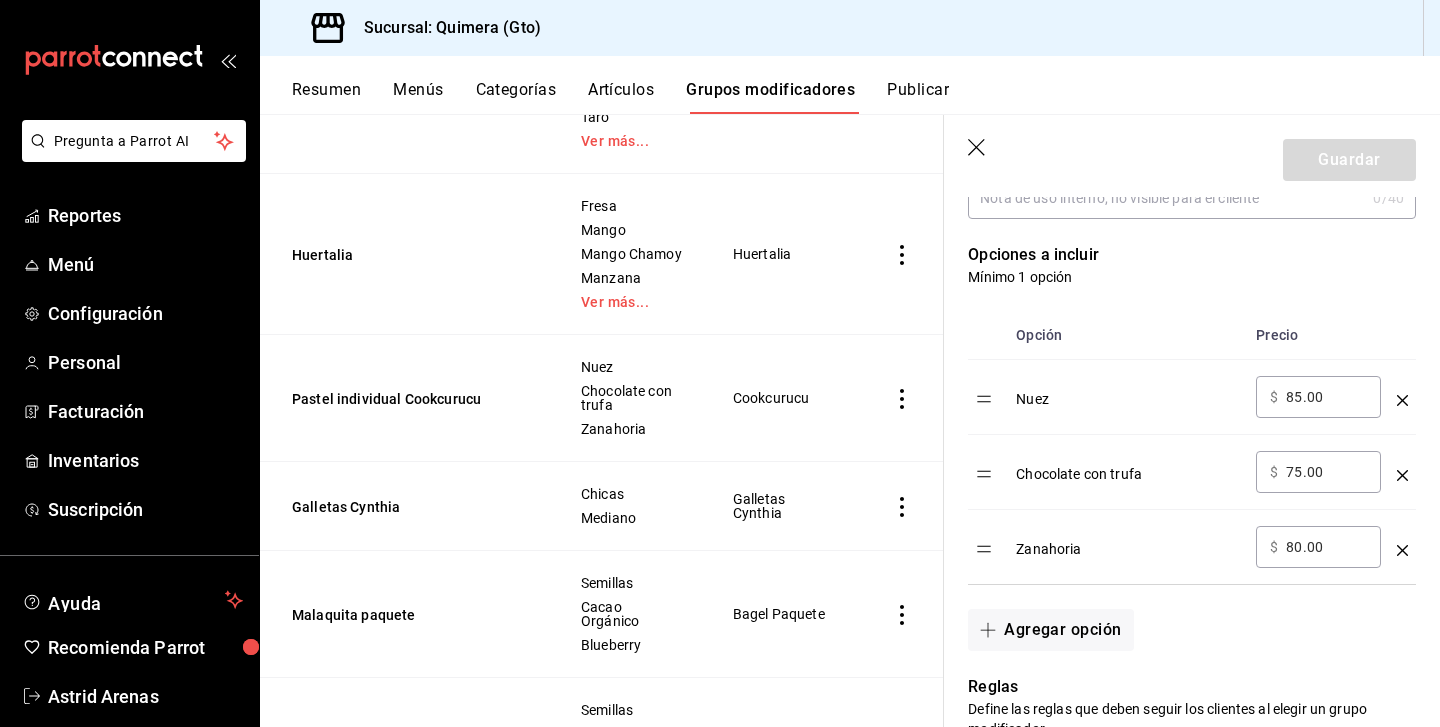 scroll, scrollTop: 472, scrollLeft: 0, axis: vertical 